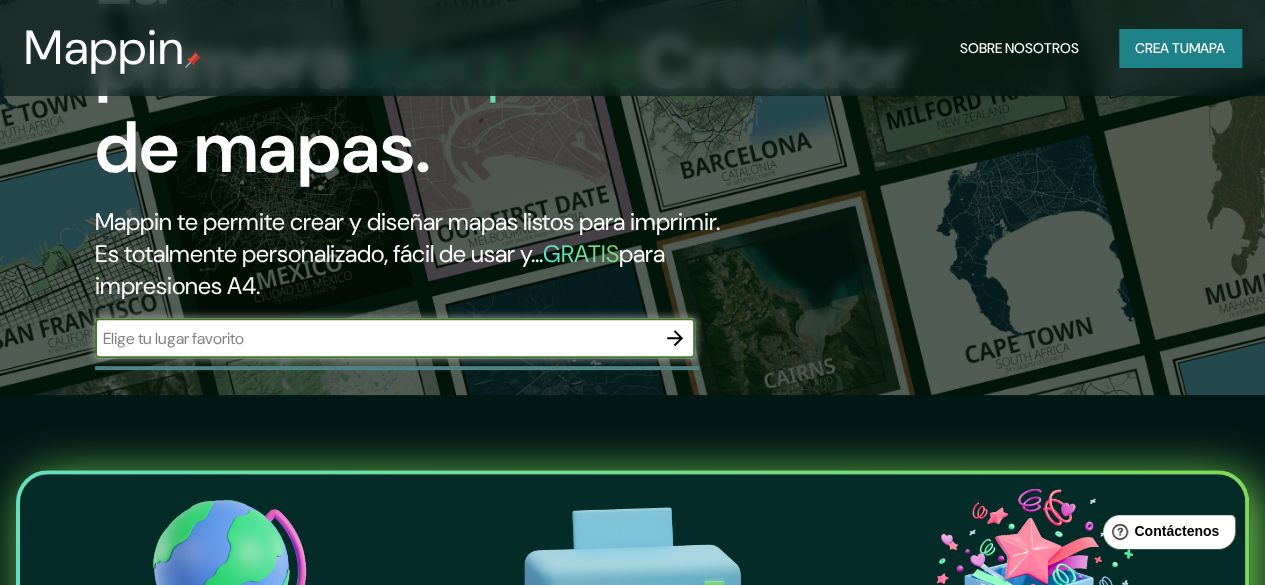 scroll, scrollTop: 300, scrollLeft: 0, axis: vertical 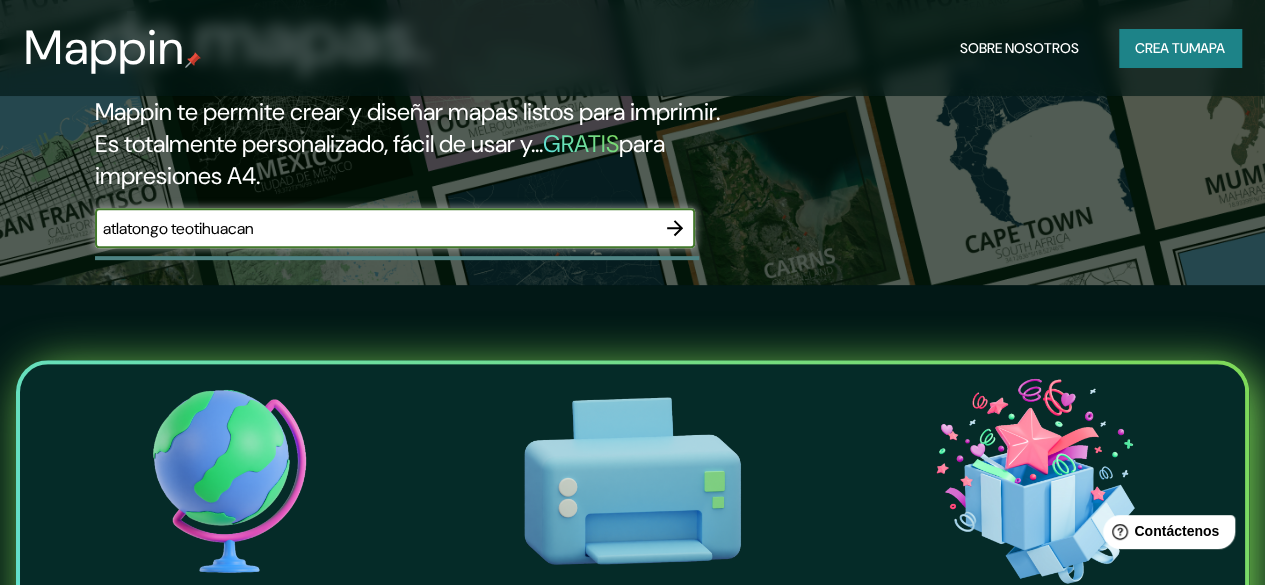 type on "atlatongo teotihuacan" 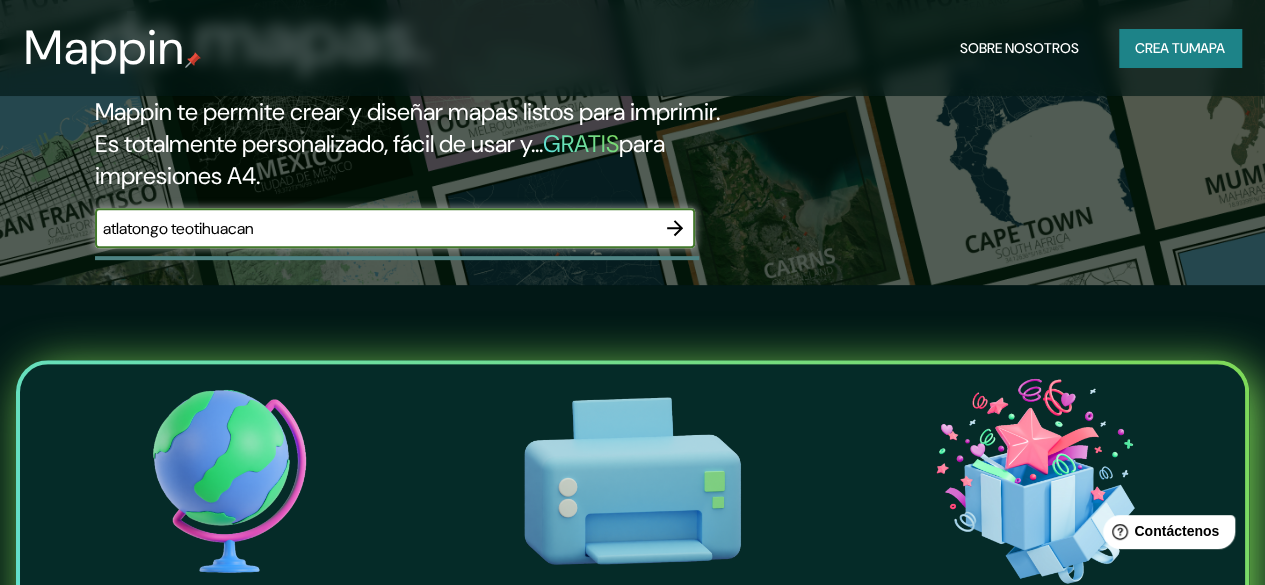 click 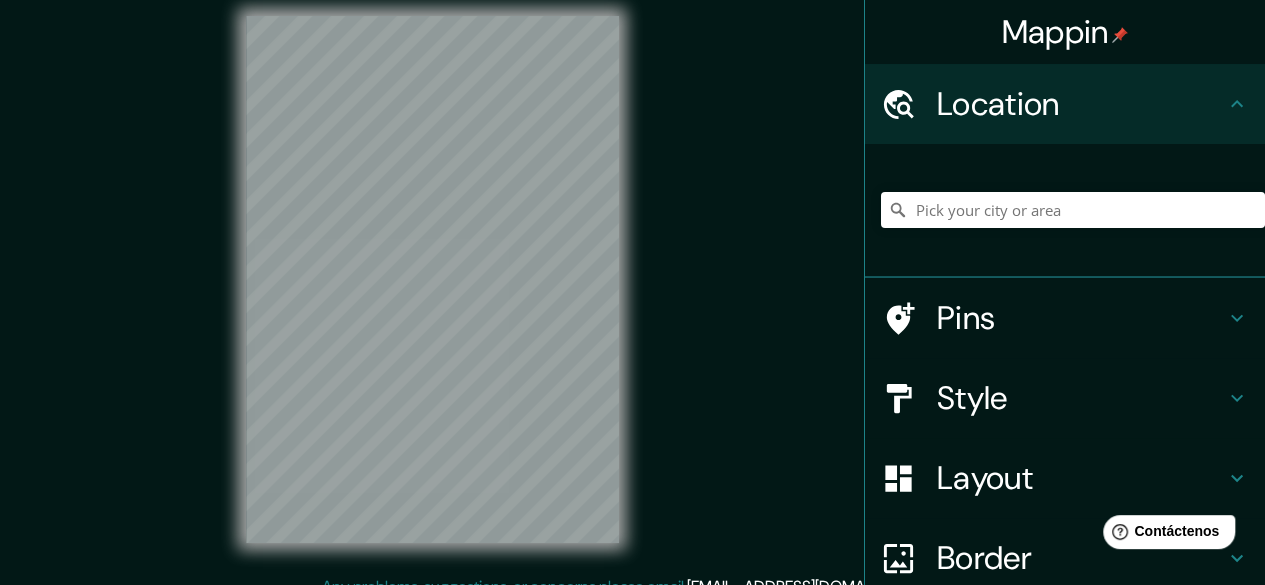 scroll, scrollTop: 0, scrollLeft: 0, axis: both 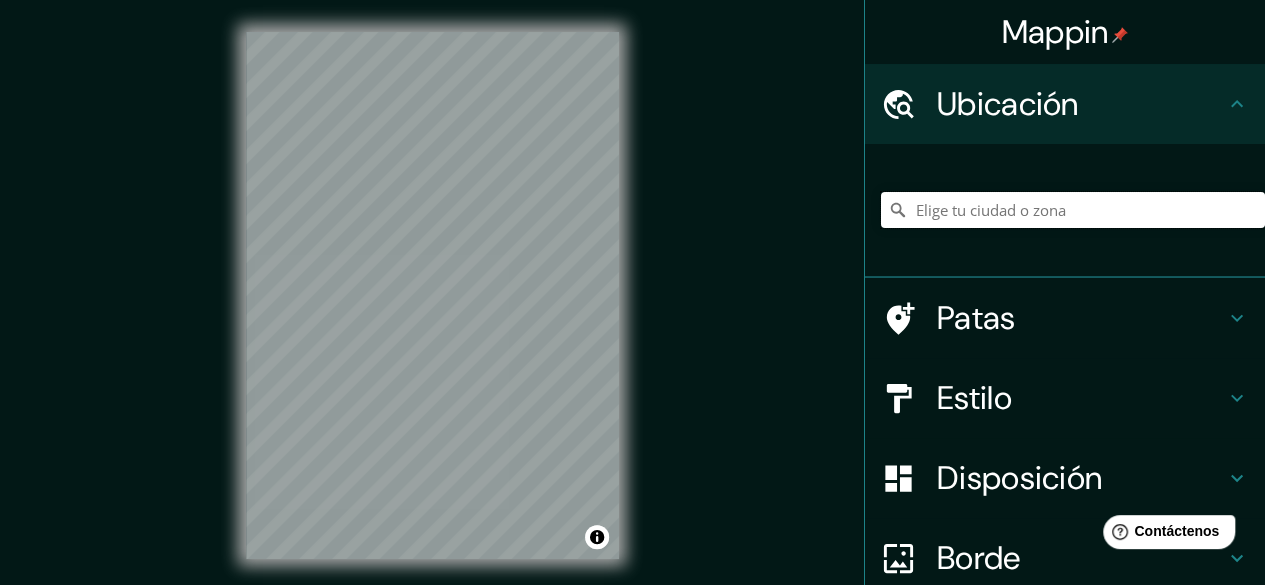 click at bounding box center (1073, 210) 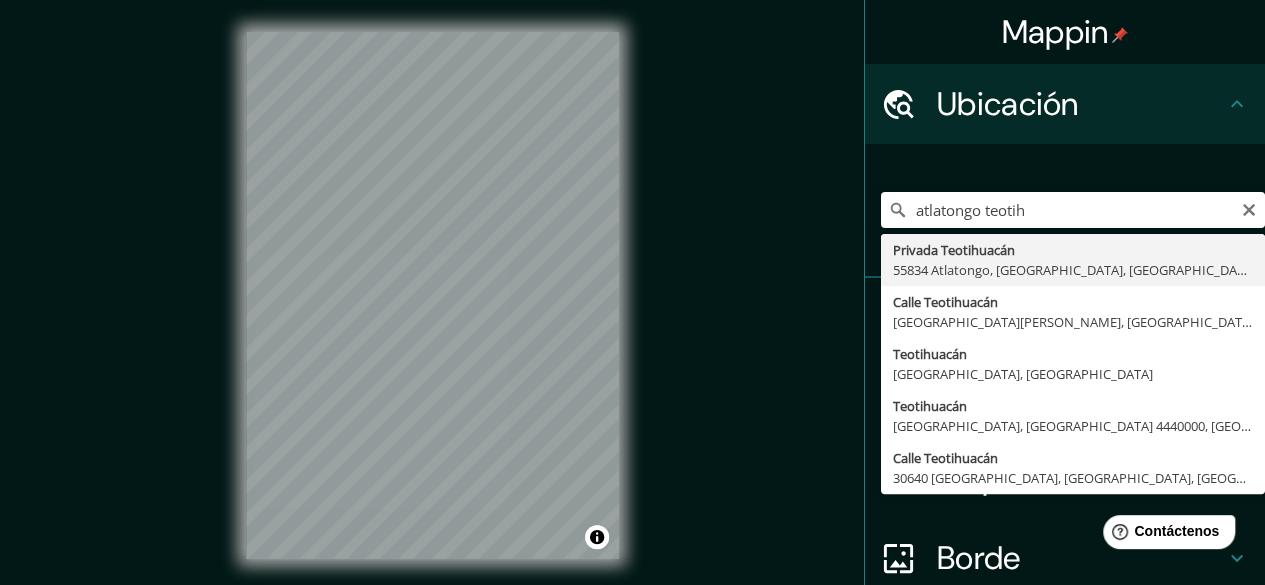 type on "Privada Teotihuacán, 55834 Atlatongo, [GEOGRAPHIC_DATA], [GEOGRAPHIC_DATA]" 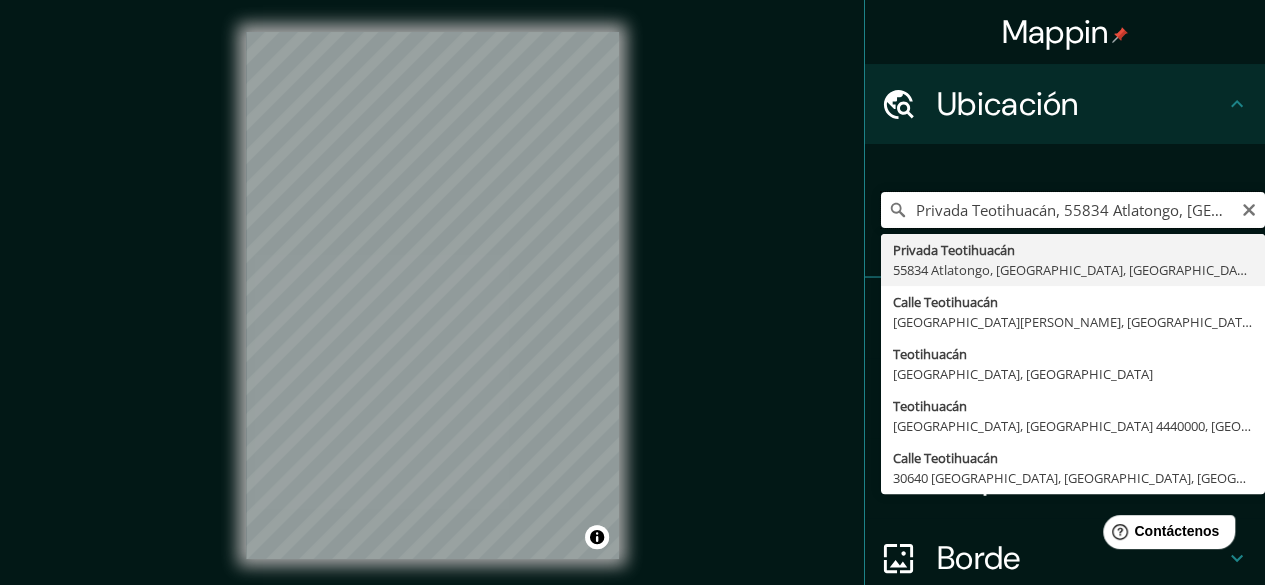 scroll, scrollTop: 0, scrollLeft: 0, axis: both 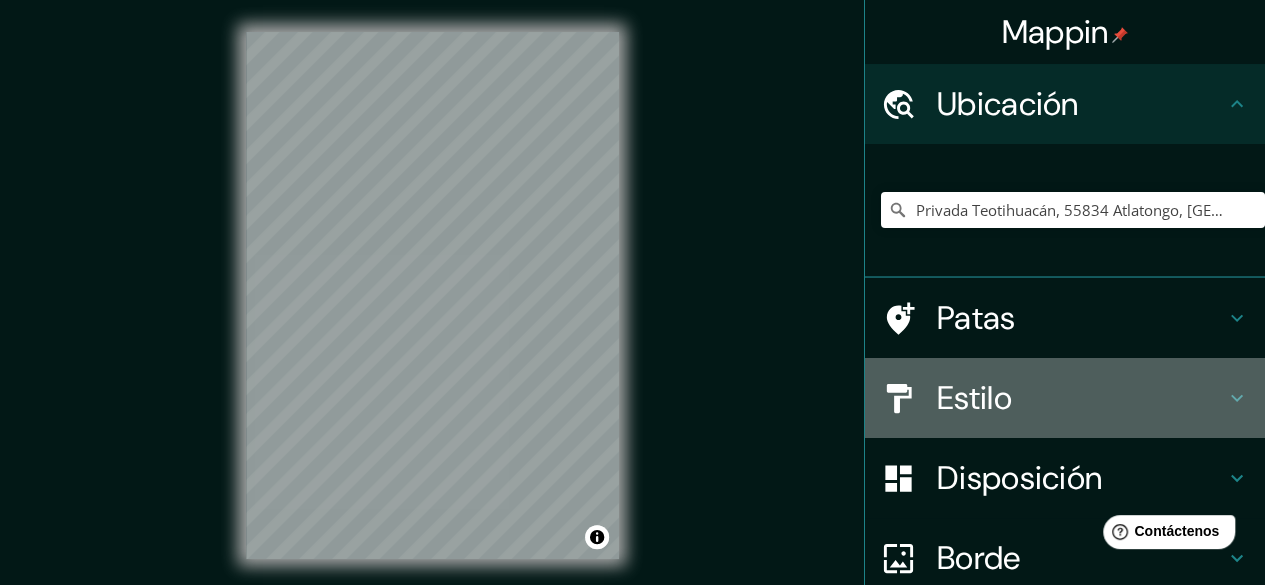 click on "Estilo" at bounding box center [974, 398] 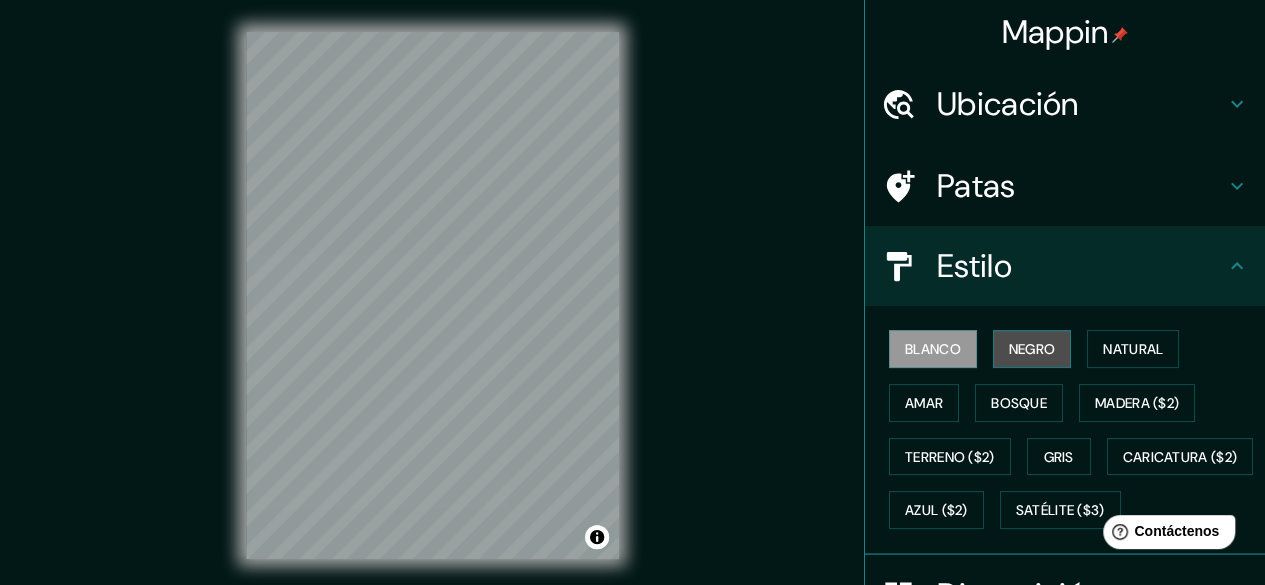 click on "Negro" at bounding box center (1032, 349) 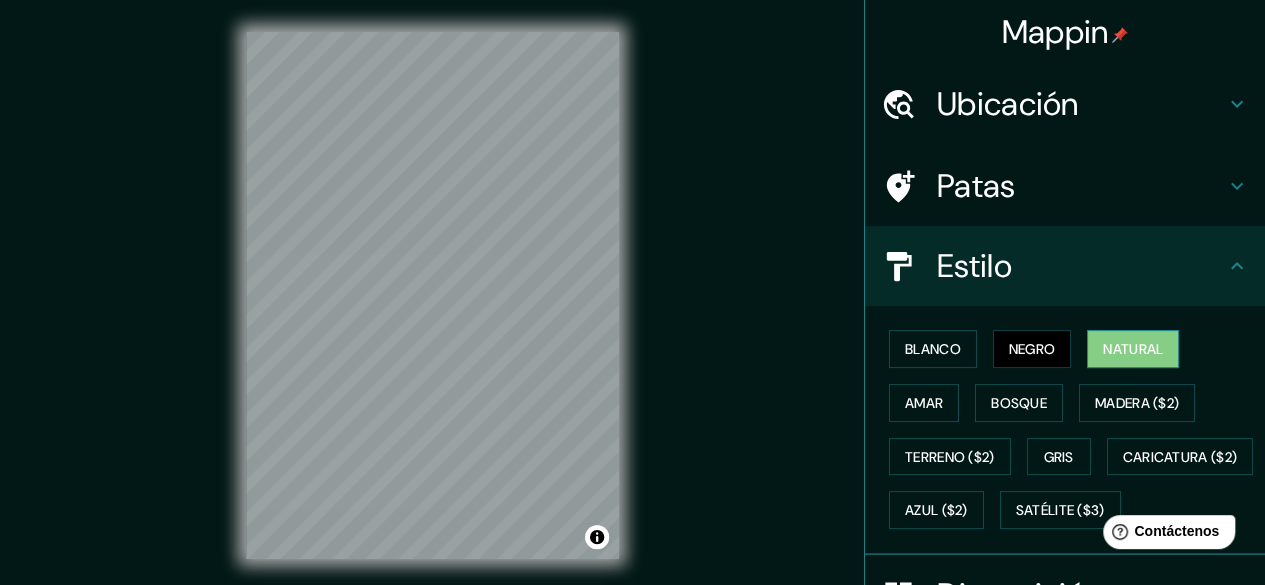 click on "Natural" at bounding box center [1133, 349] 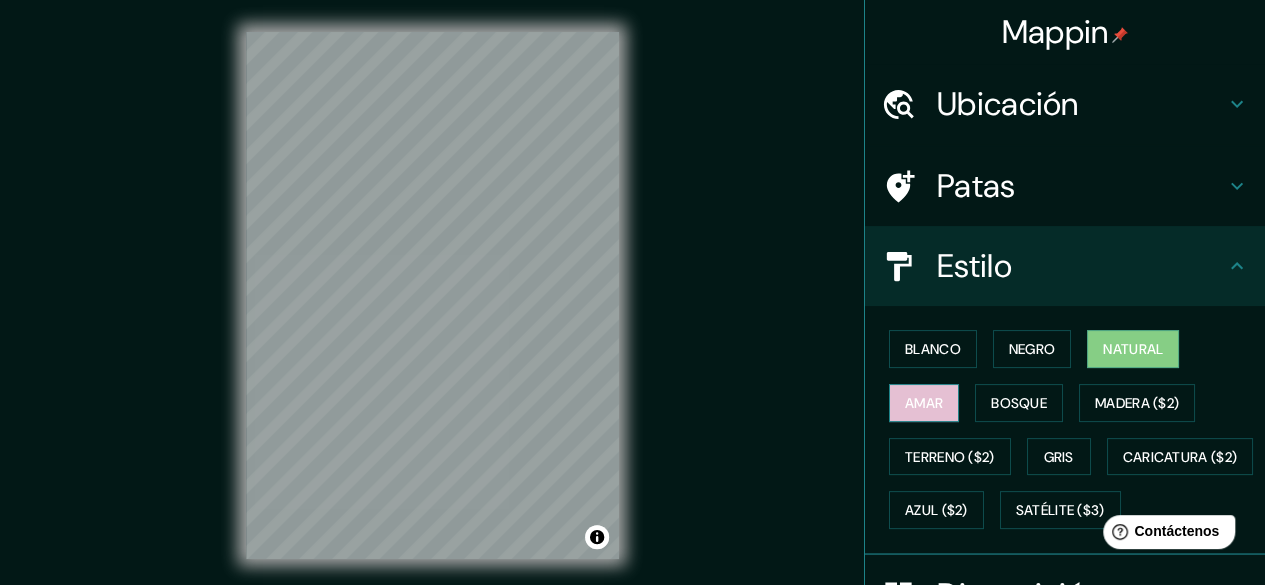 click on "Amar" at bounding box center [924, 403] 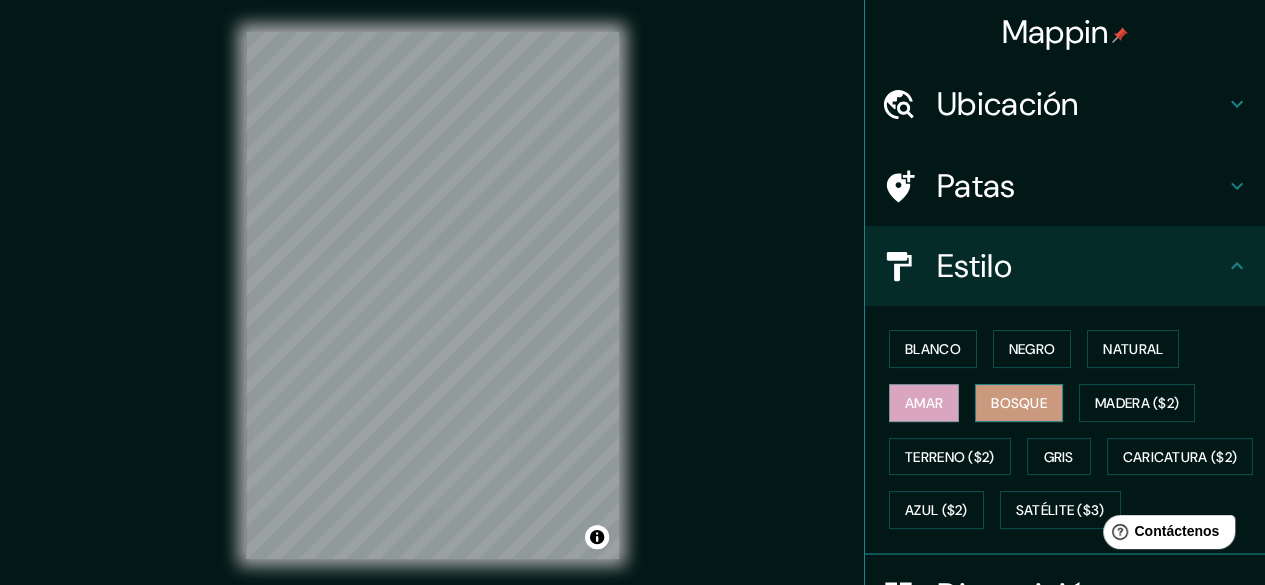 click on "Bosque" at bounding box center (1019, 403) 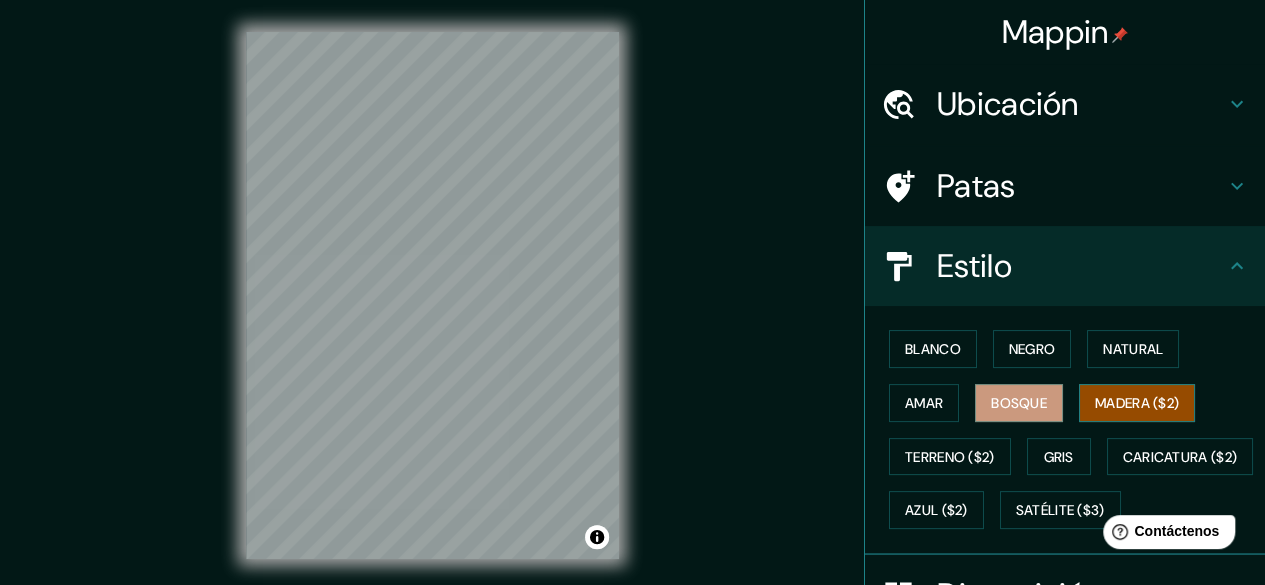 click on "Madera ($2)" at bounding box center [1137, 403] 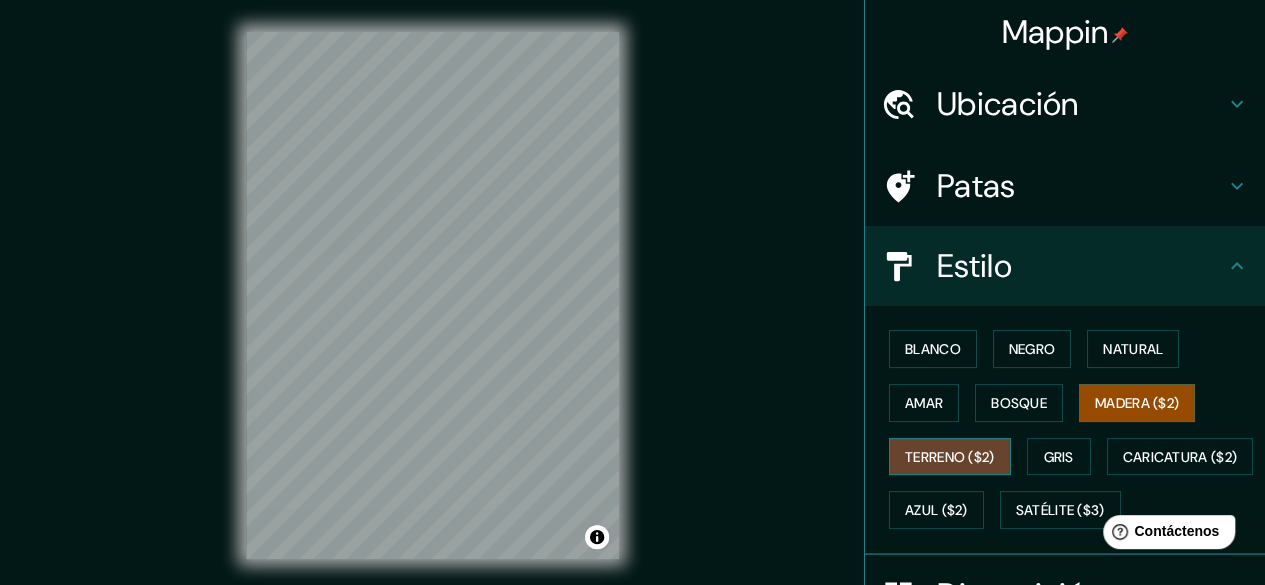 click on "Terreno ($2)" at bounding box center [950, 457] 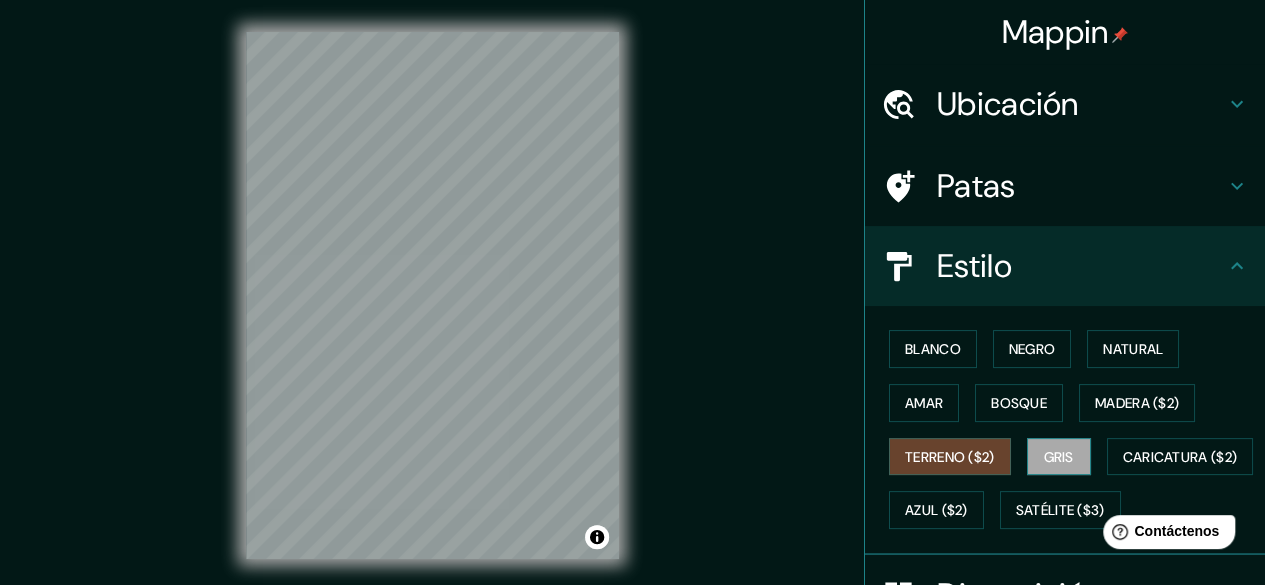click on "Gris" at bounding box center (1059, 457) 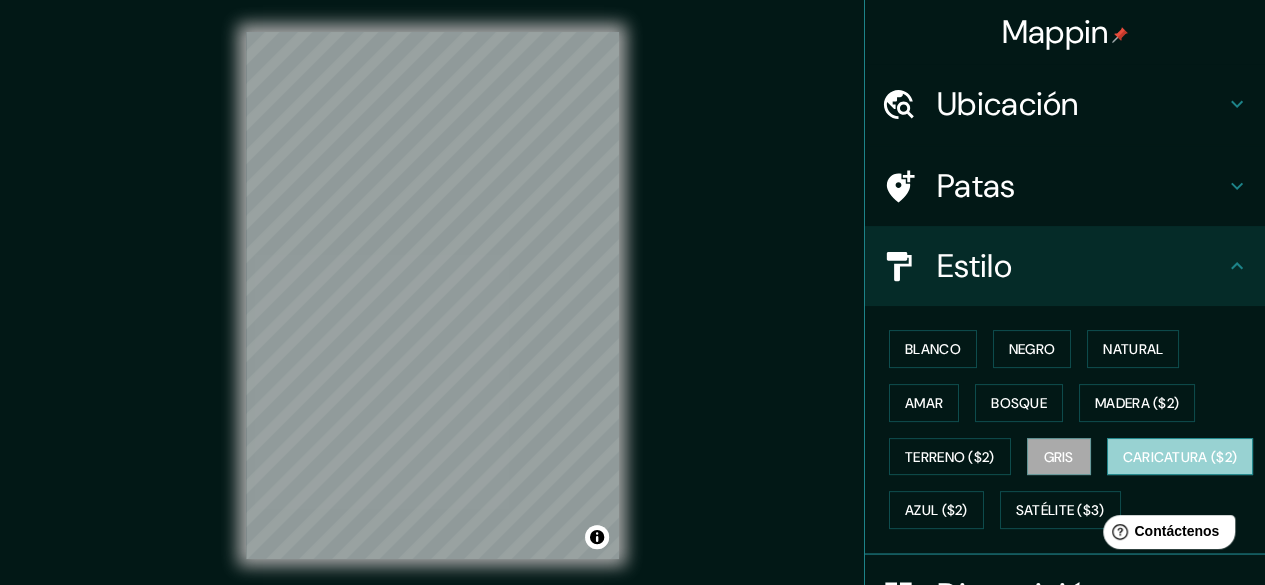 click on "Caricatura ($2)" at bounding box center (1180, 457) 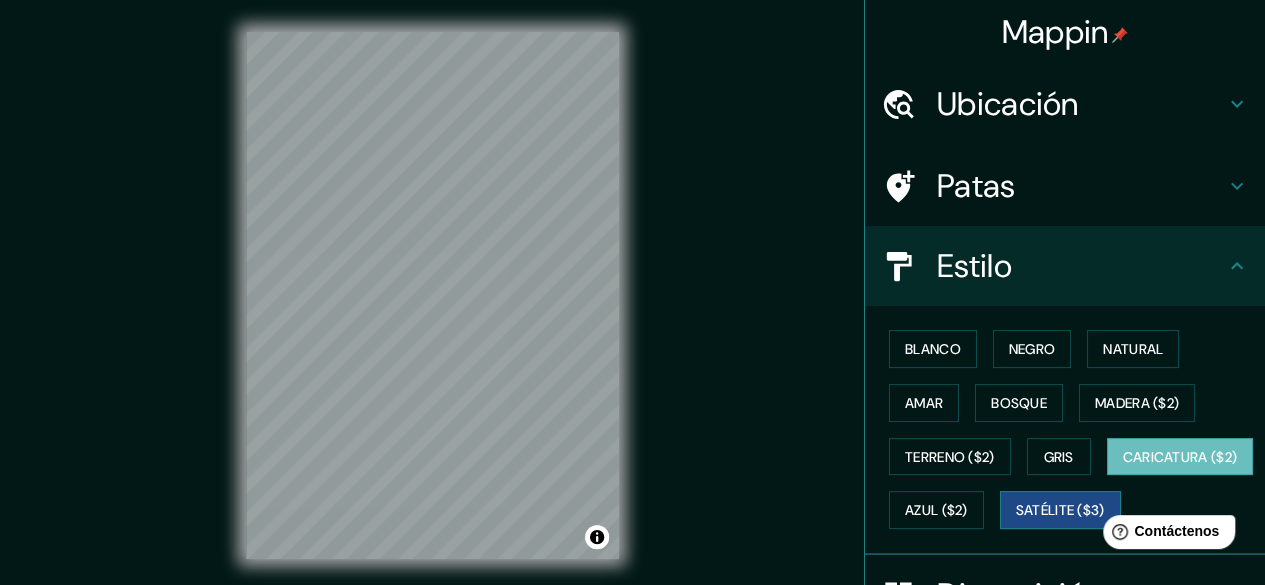 click on "Satélite ($3)" at bounding box center (1060, 511) 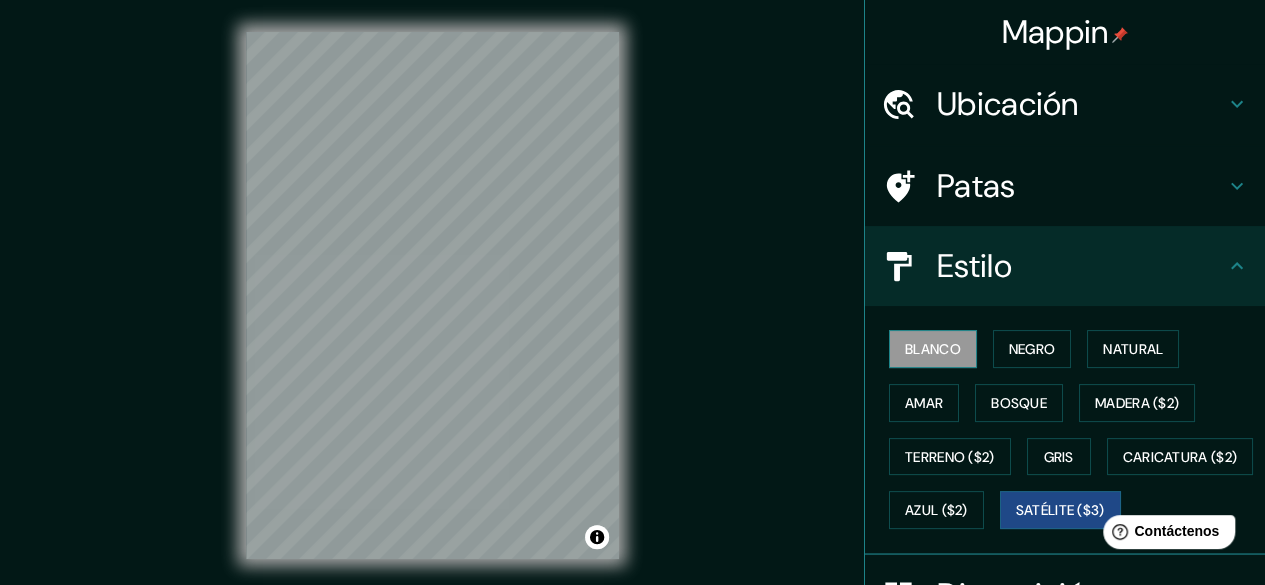 click on "Blanco" at bounding box center (933, 349) 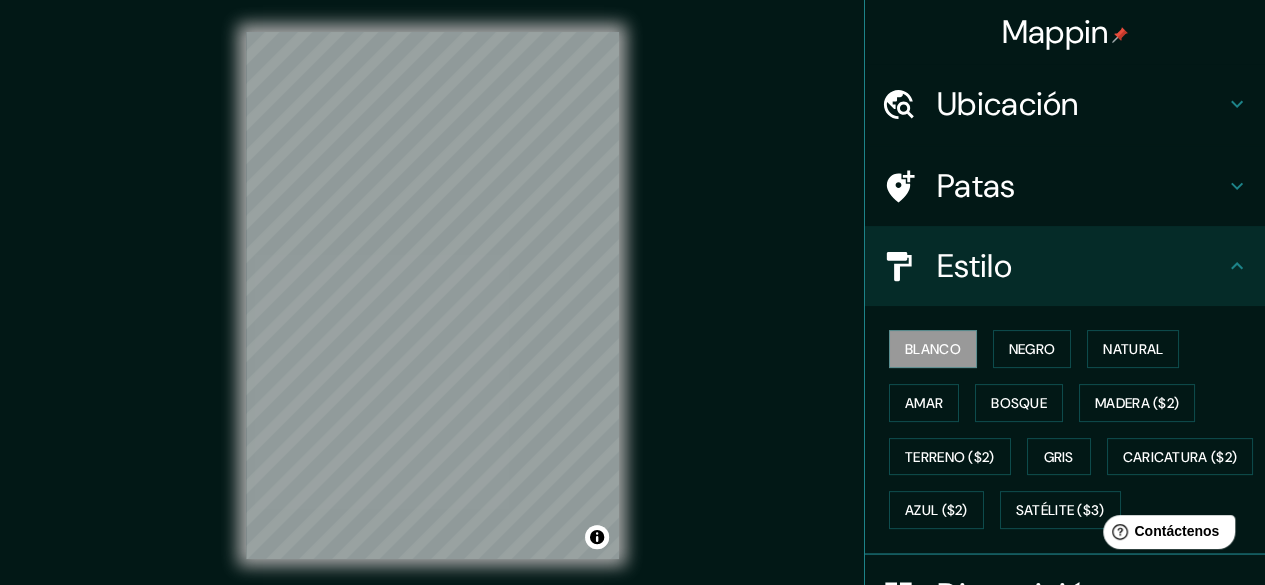 click 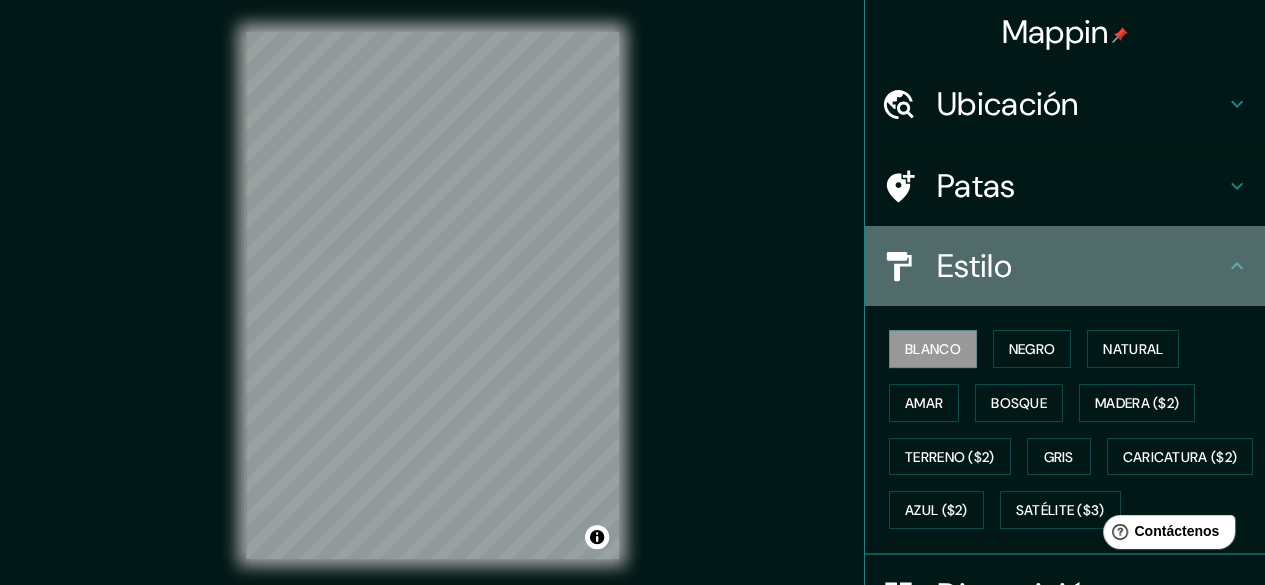 click 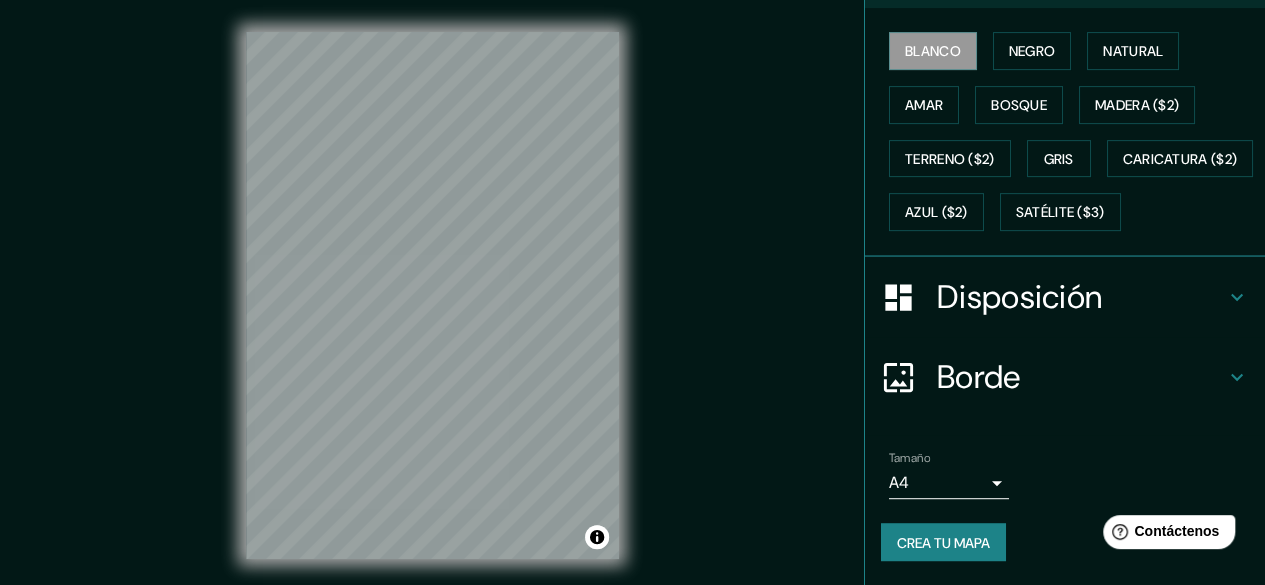 scroll, scrollTop: 345, scrollLeft: 0, axis: vertical 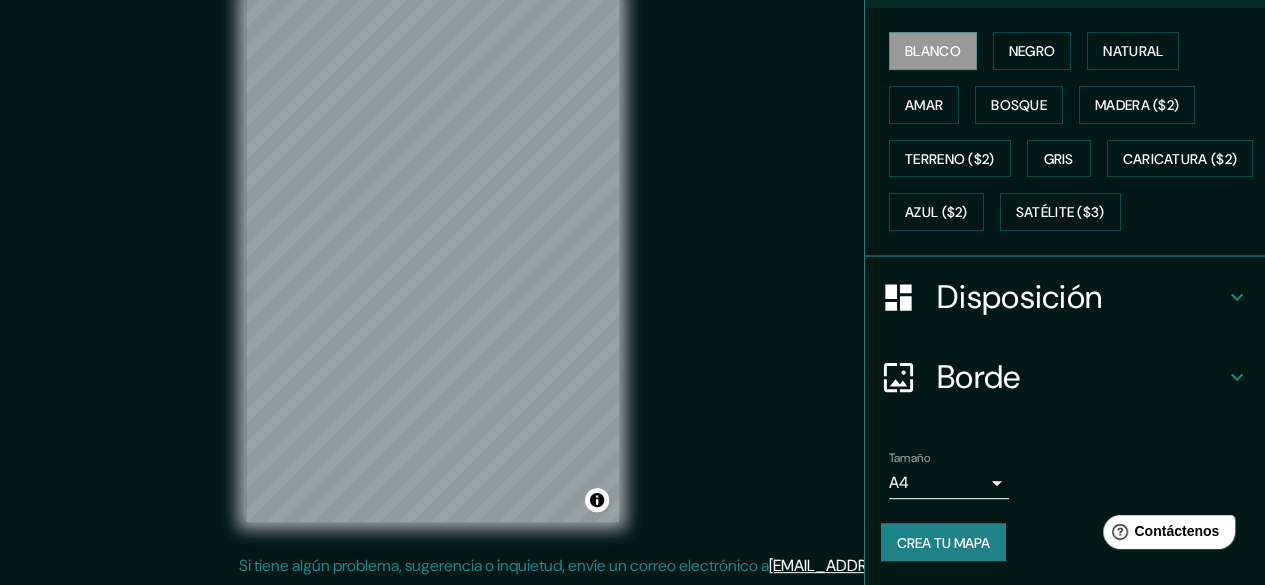 click 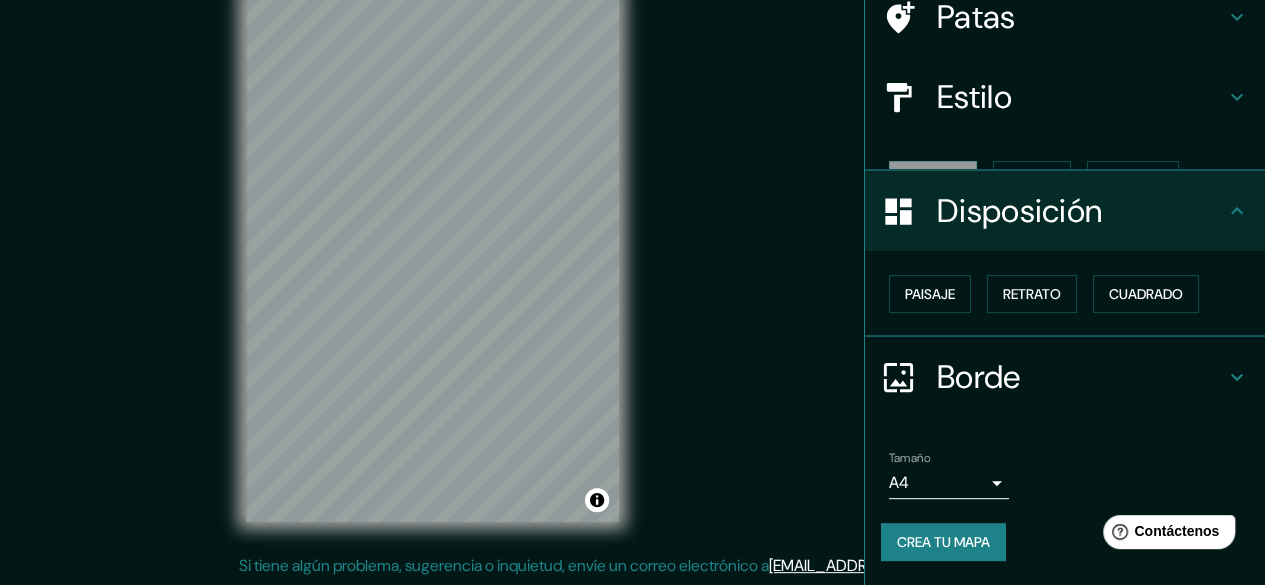scroll, scrollTop: 134, scrollLeft: 0, axis: vertical 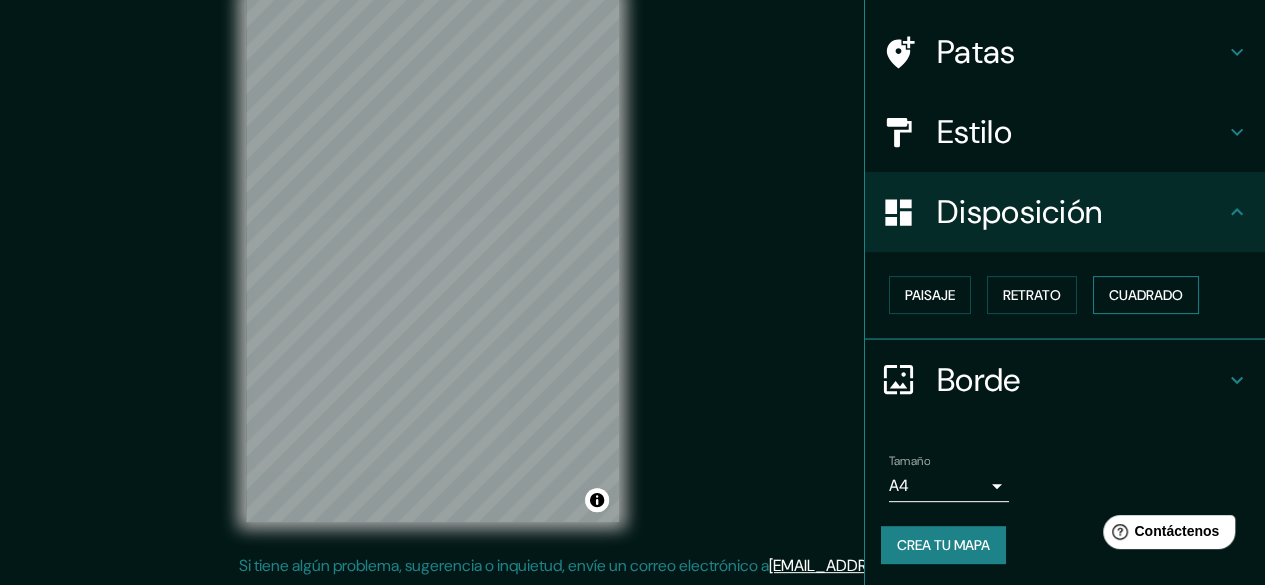 click on "Cuadrado" at bounding box center [1146, 295] 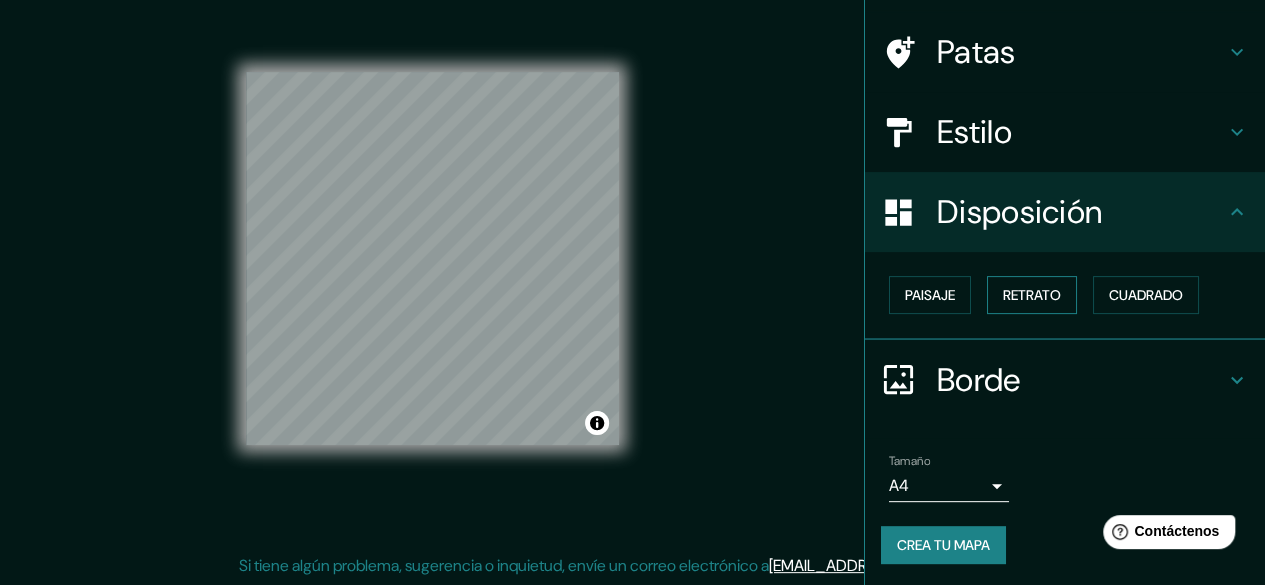 click on "Retrato" at bounding box center (1032, 295) 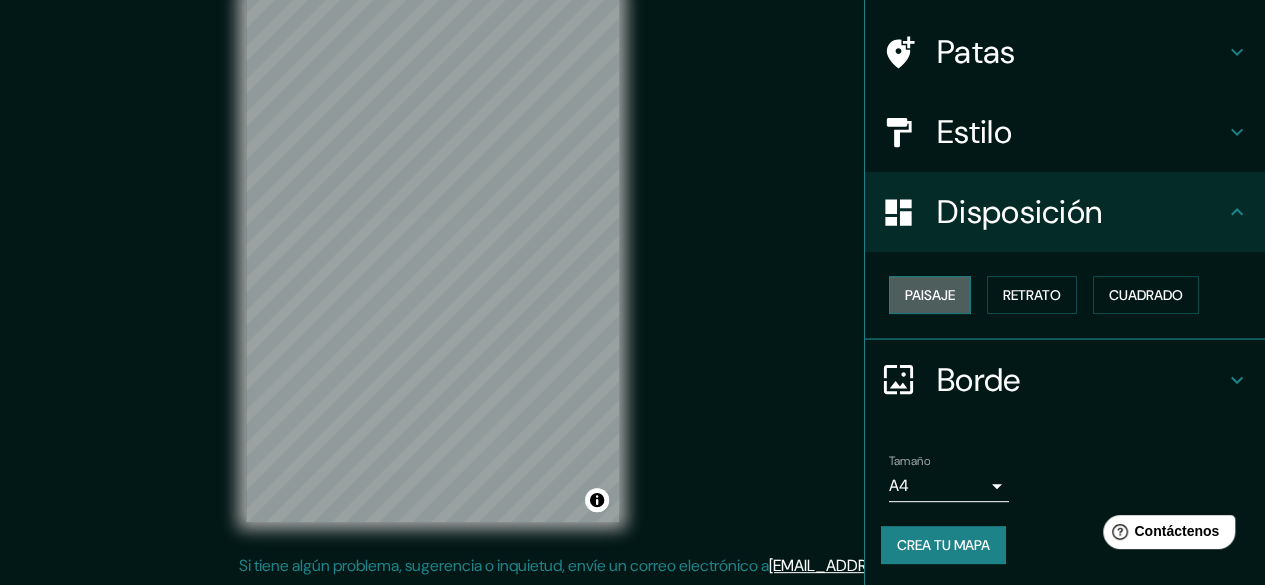 click on "Paisaje" at bounding box center [930, 295] 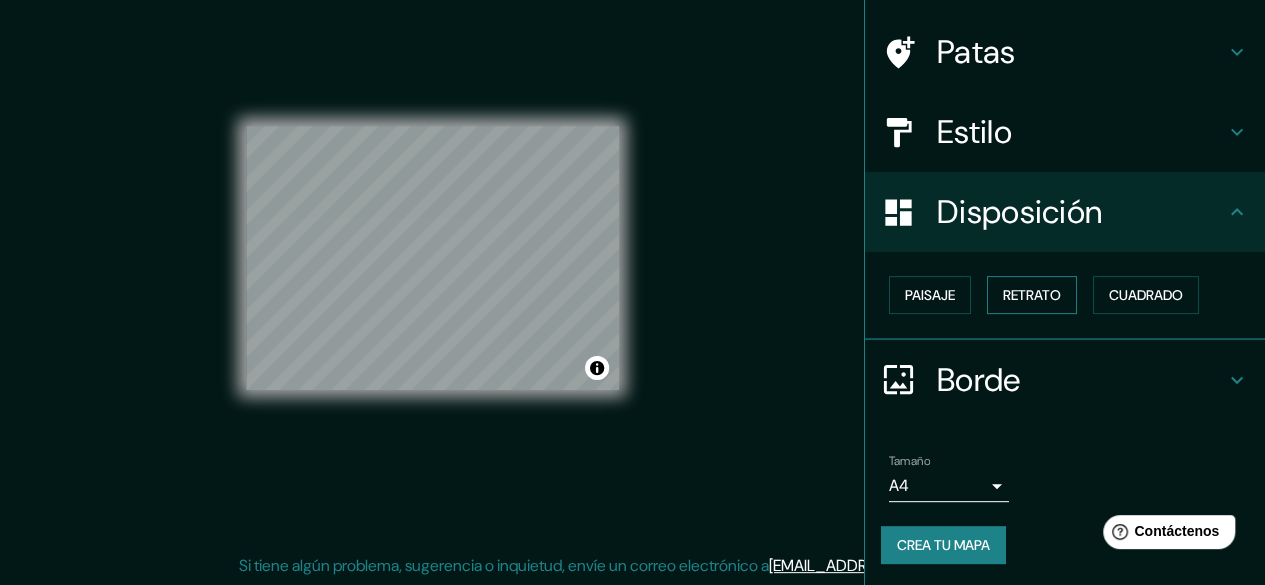 click on "Retrato" at bounding box center (1032, 295) 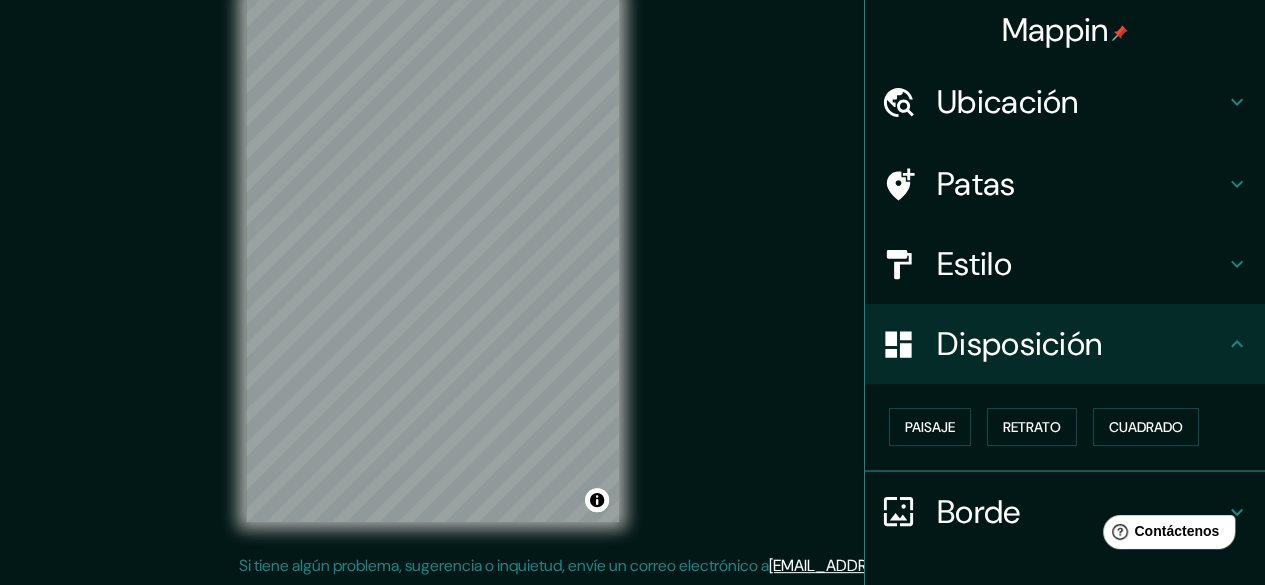 scroll, scrollTop: 0, scrollLeft: 0, axis: both 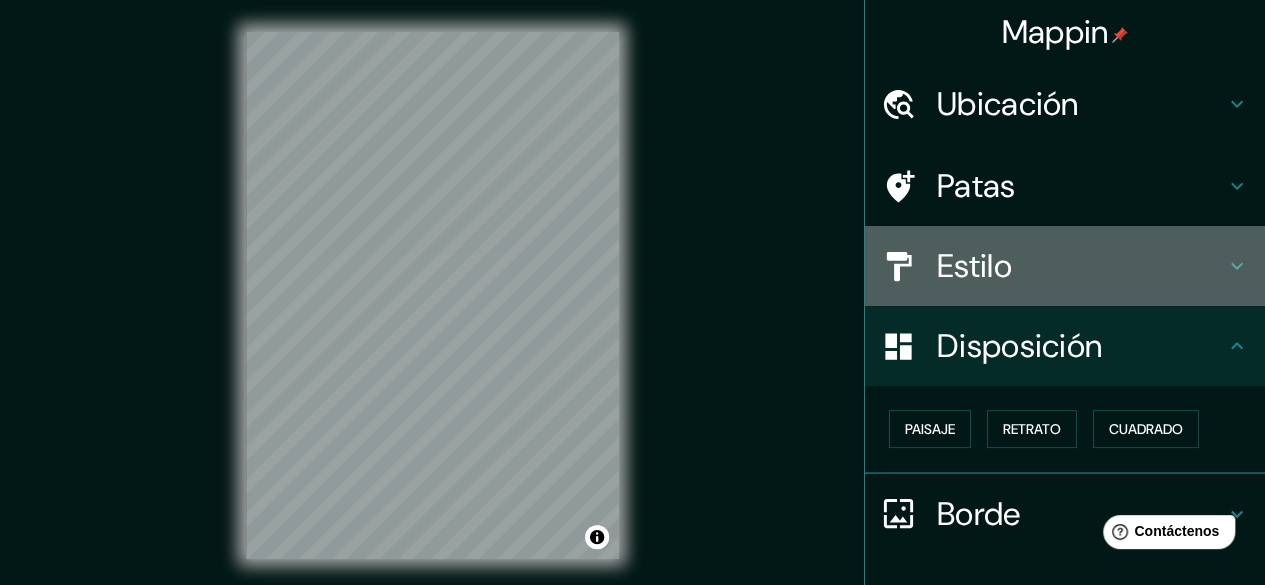 click on "Estilo" at bounding box center (1081, 266) 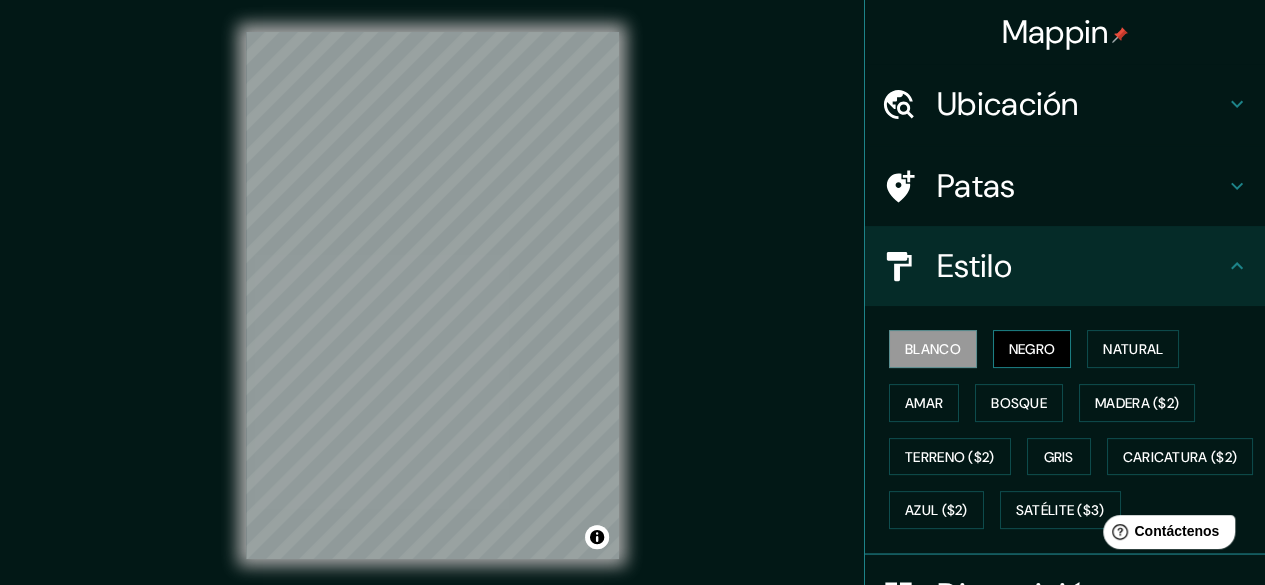 click on "Negro" at bounding box center (1032, 349) 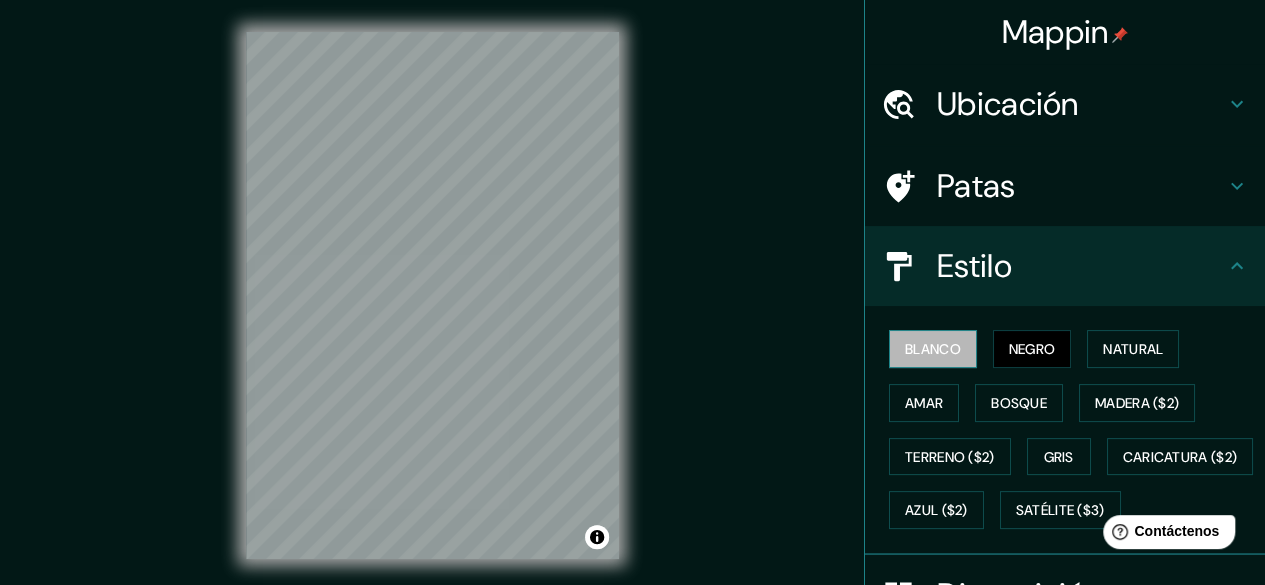 click on "Blanco" at bounding box center (933, 349) 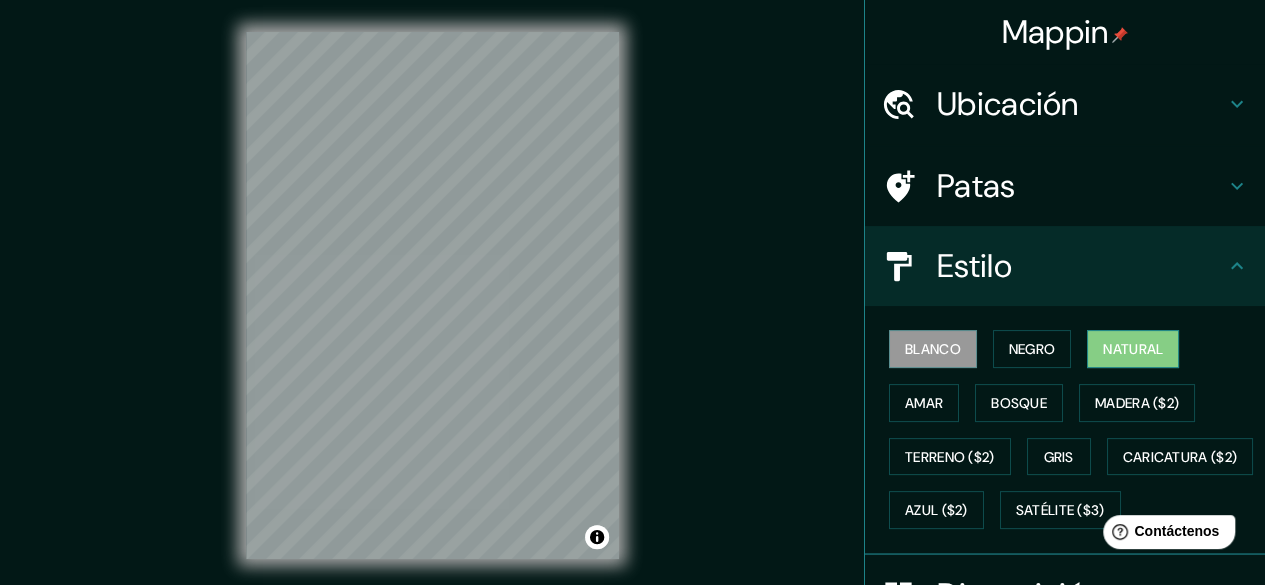 click on "Natural" at bounding box center (1133, 349) 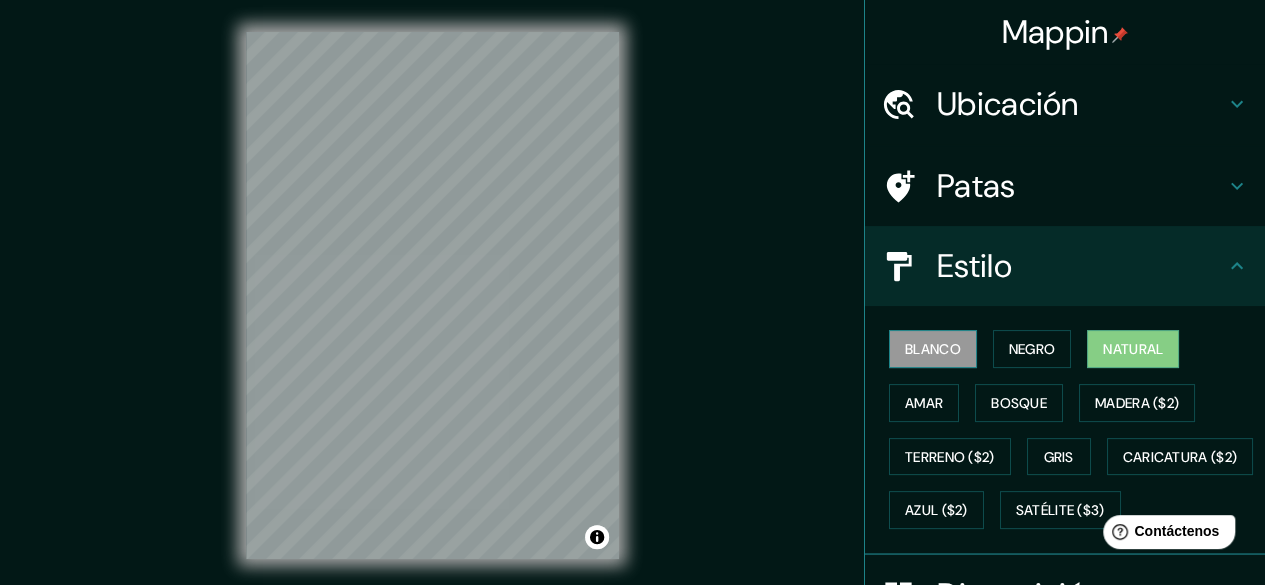 click on "Blanco" at bounding box center (933, 349) 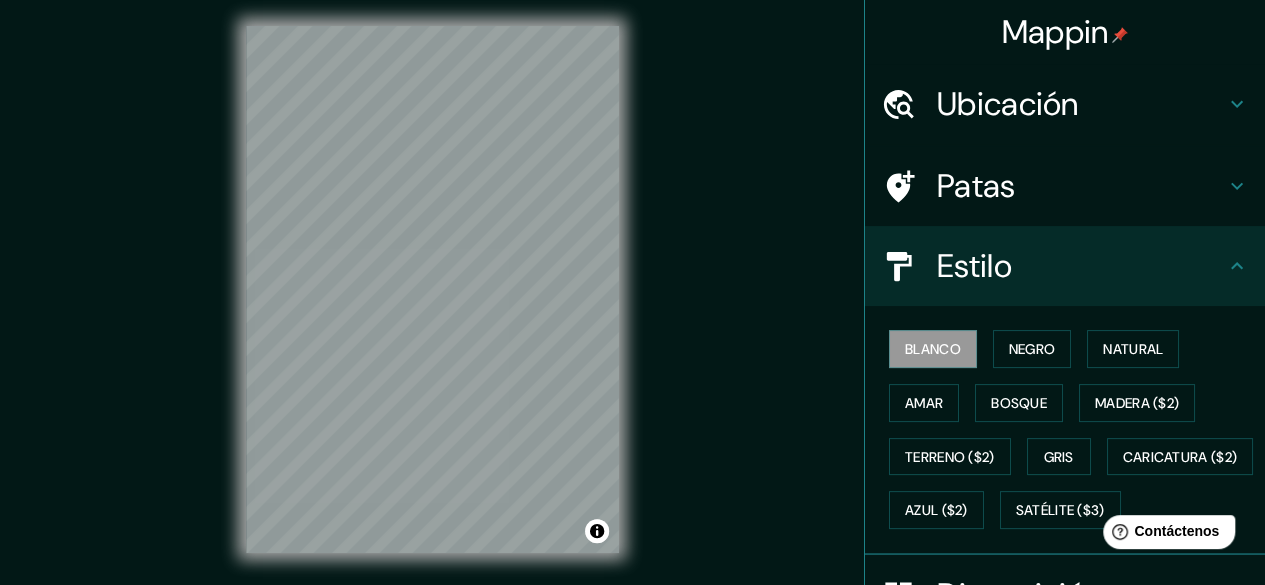 scroll, scrollTop: 0, scrollLeft: 0, axis: both 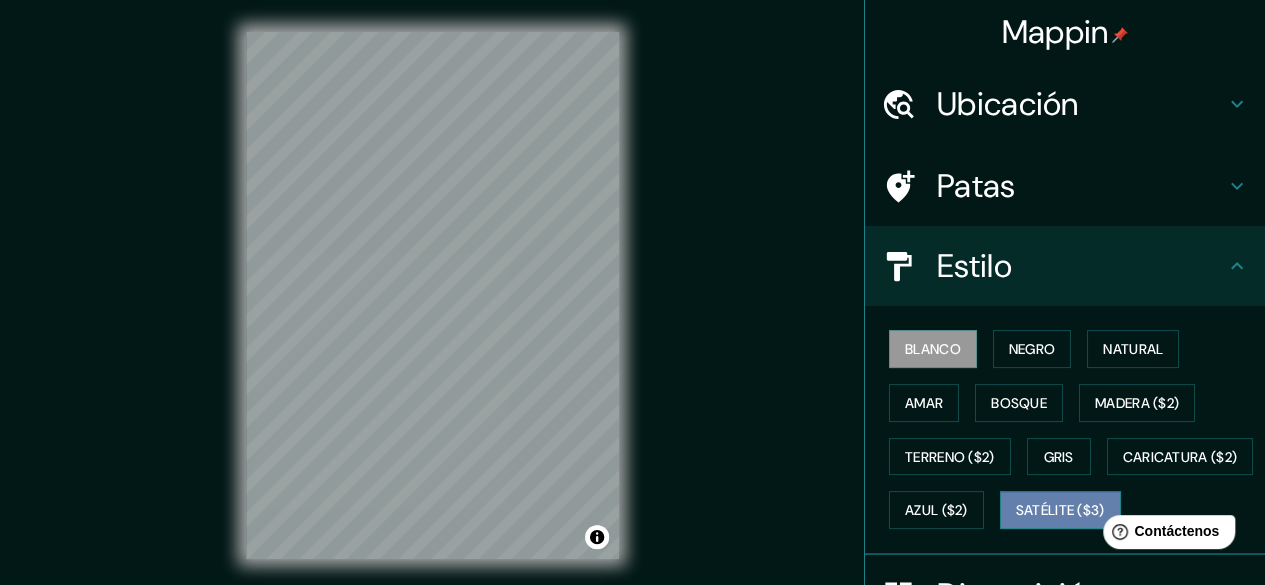 click on "Satélite ($3)" at bounding box center (1060, 511) 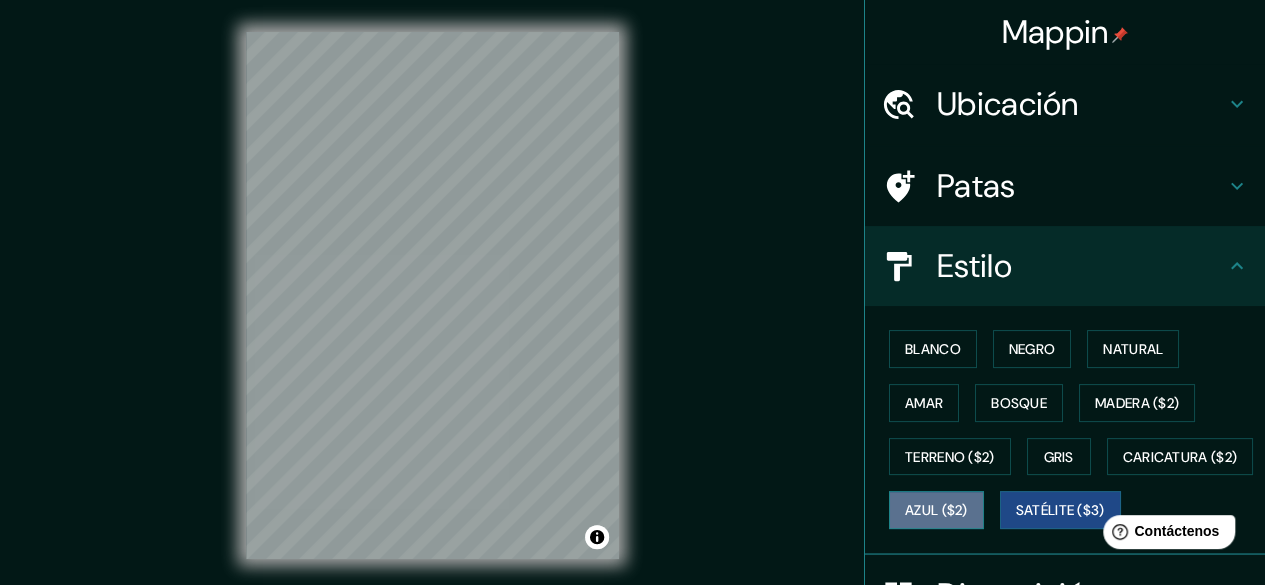 click on "Azul ($2)" at bounding box center (936, 510) 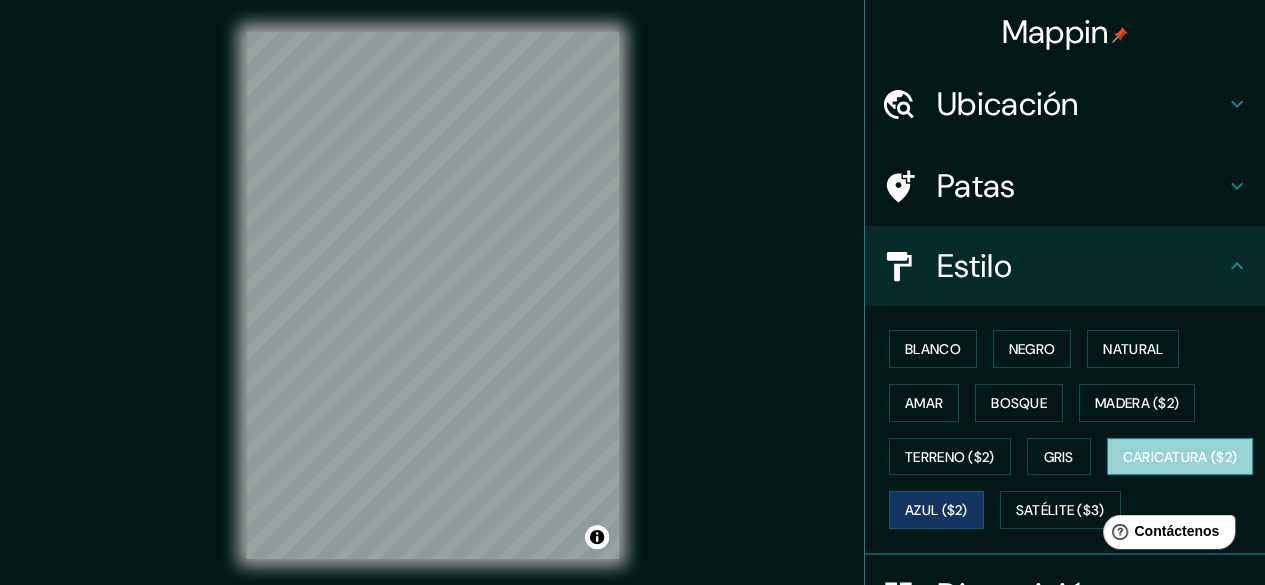 click on "Caricatura ($2)" at bounding box center (1180, 457) 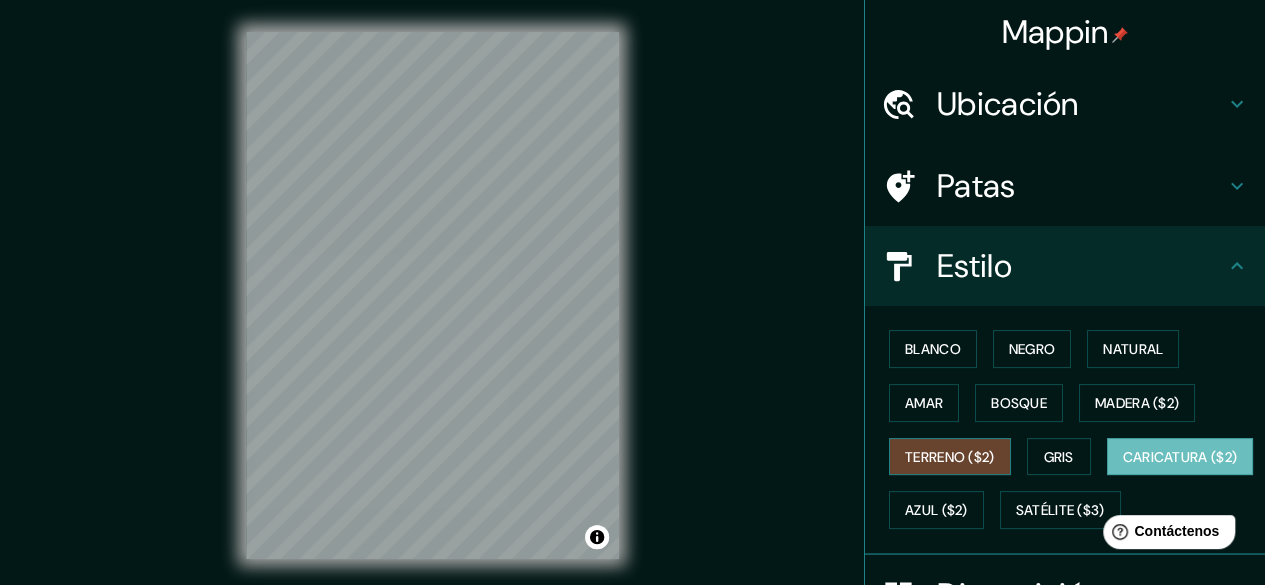 click on "Terreno ($2)" at bounding box center (950, 457) 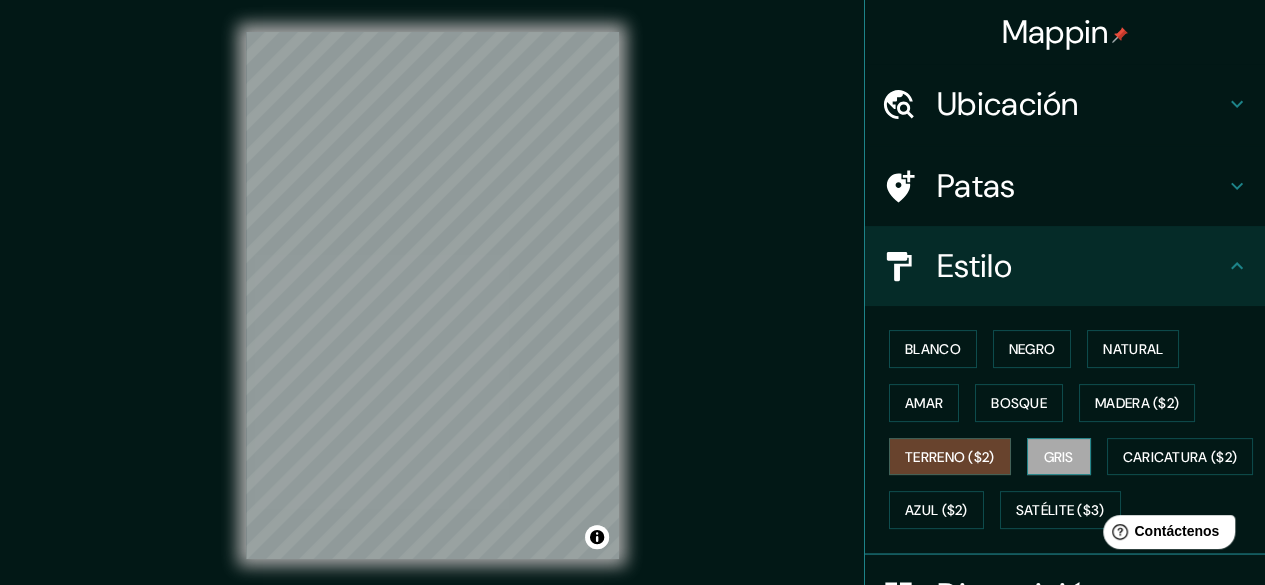click on "Gris" at bounding box center (1059, 457) 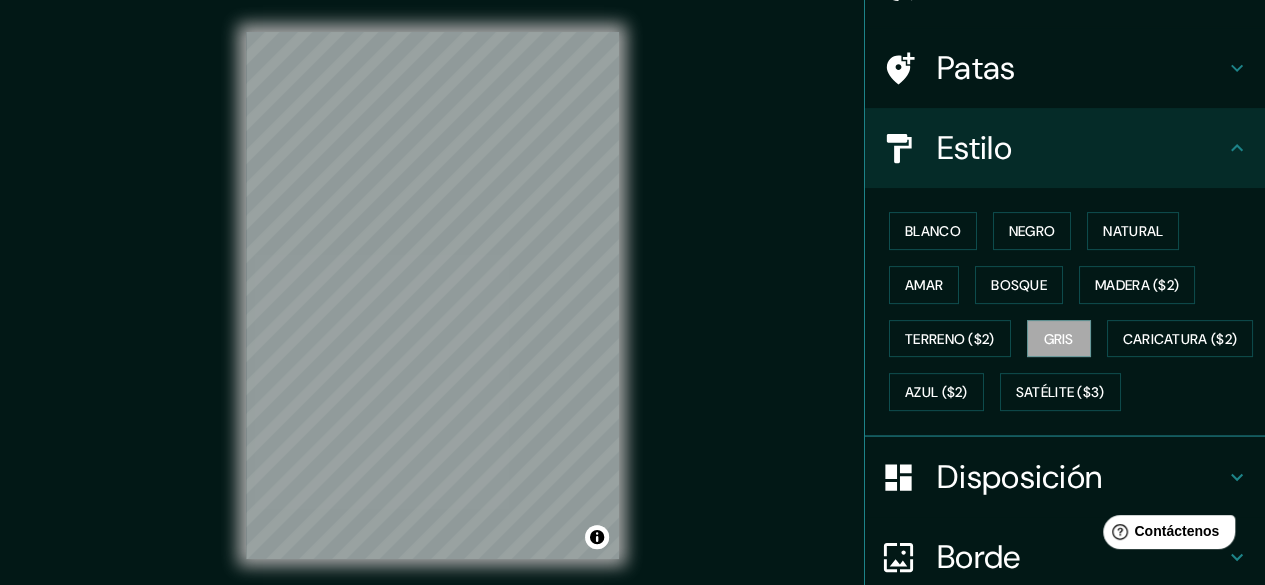 scroll, scrollTop: 100, scrollLeft: 0, axis: vertical 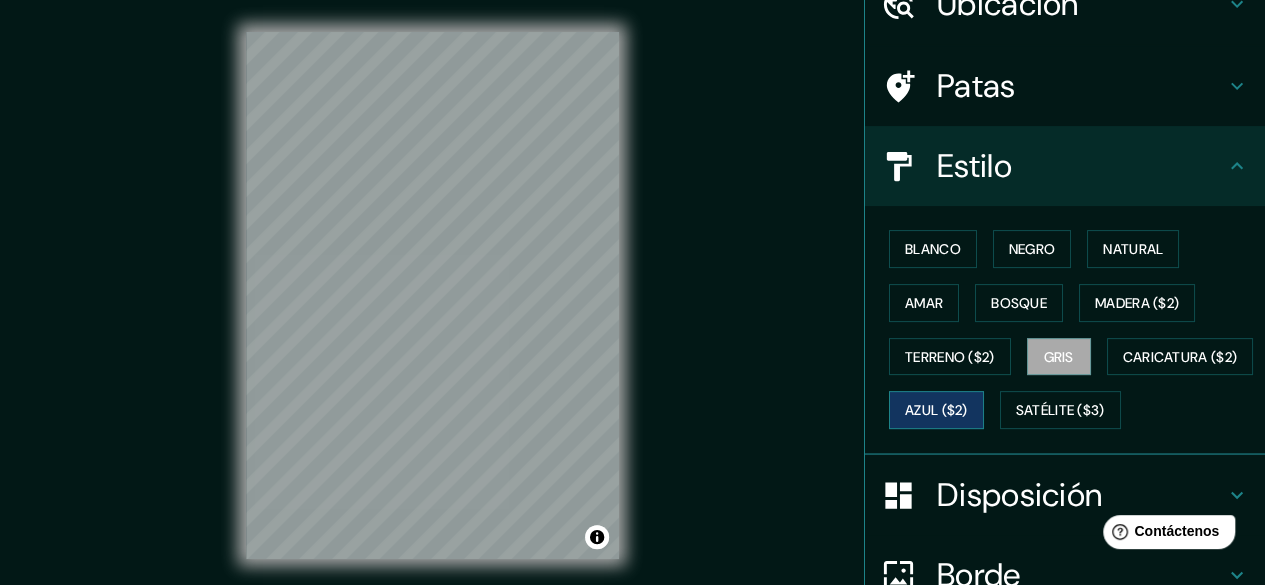 click on "Azul ($2)" at bounding box center [936, 411] 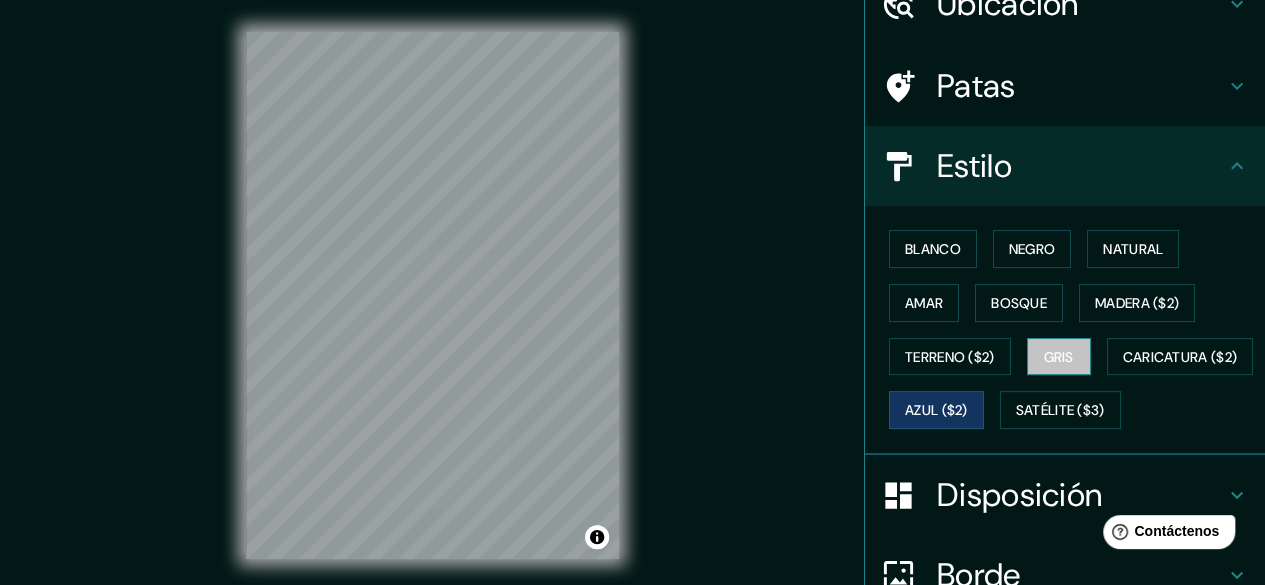 click on "Gris" at bounding box center [1059, 357] 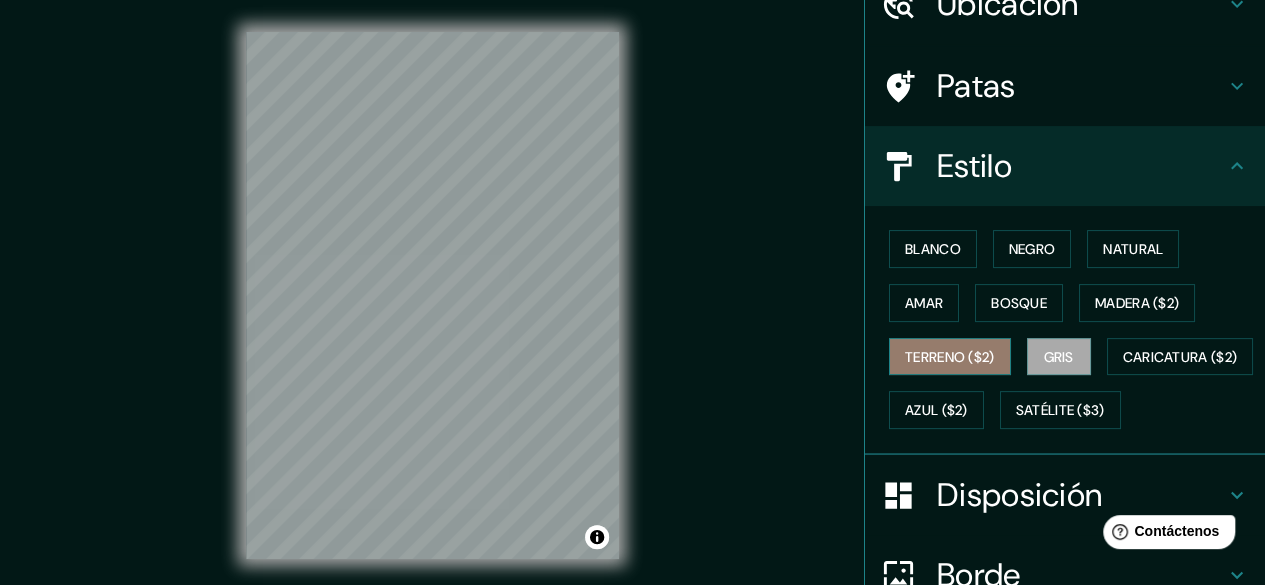 click on "Terreno ($2)" at bounding box center [950, 357] 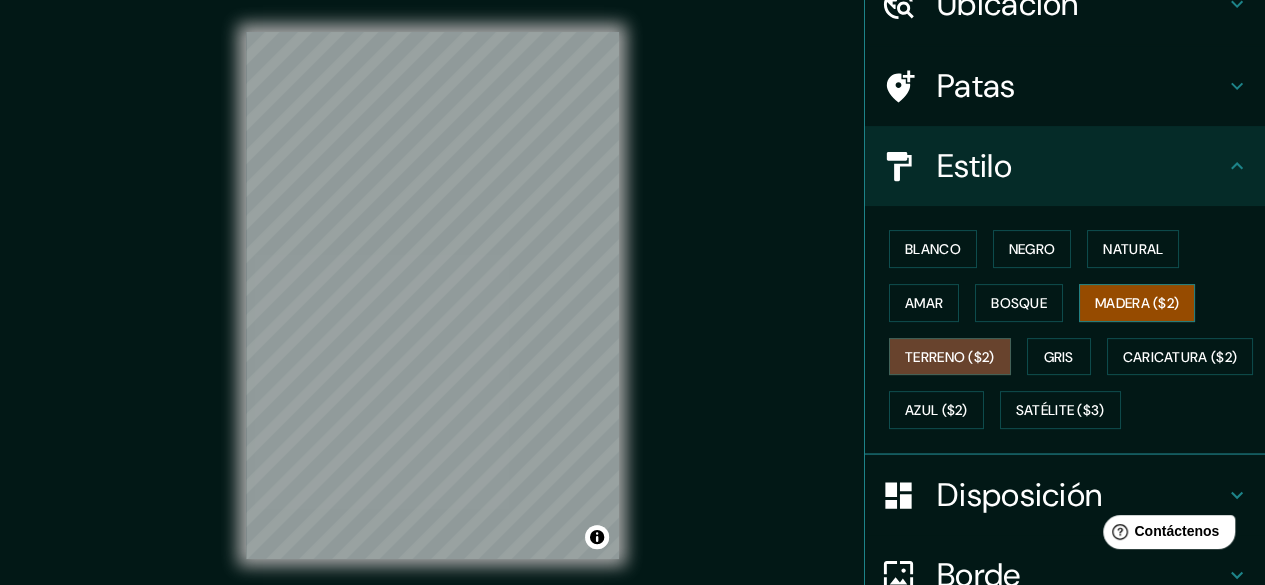 click on "Madera ($2)" at bounding box center (1137, 303) 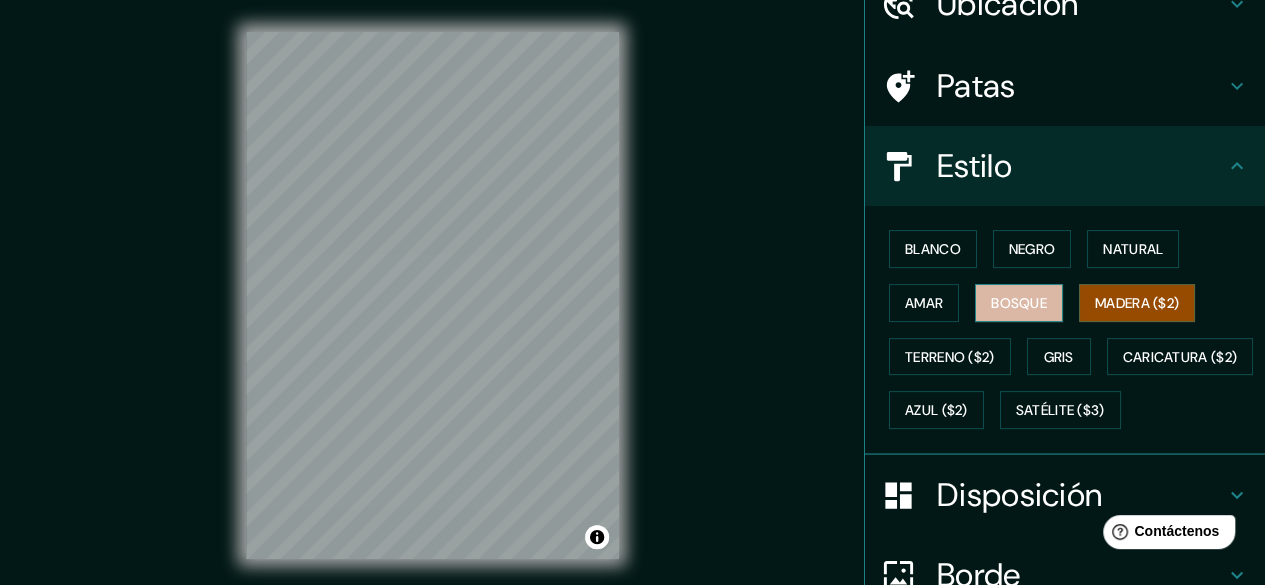 click on "Bosque" at bounding box center [1019, 303] 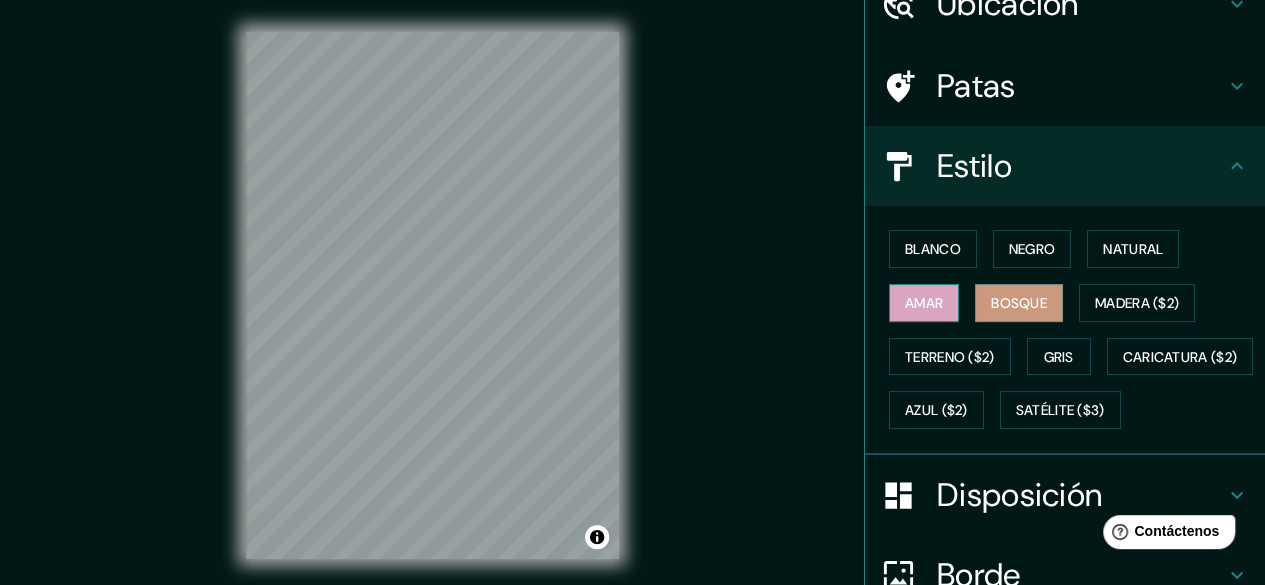 click on "Amar" at bounding box center (924, 303) 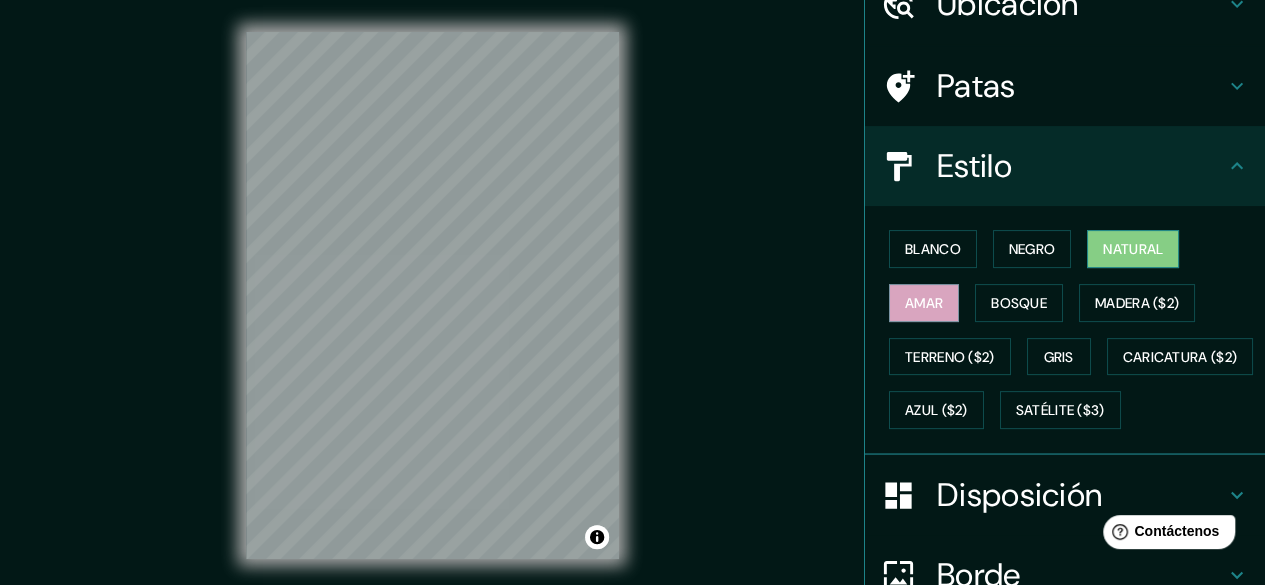 click on "Natural" at bounding box center (1133, 249) 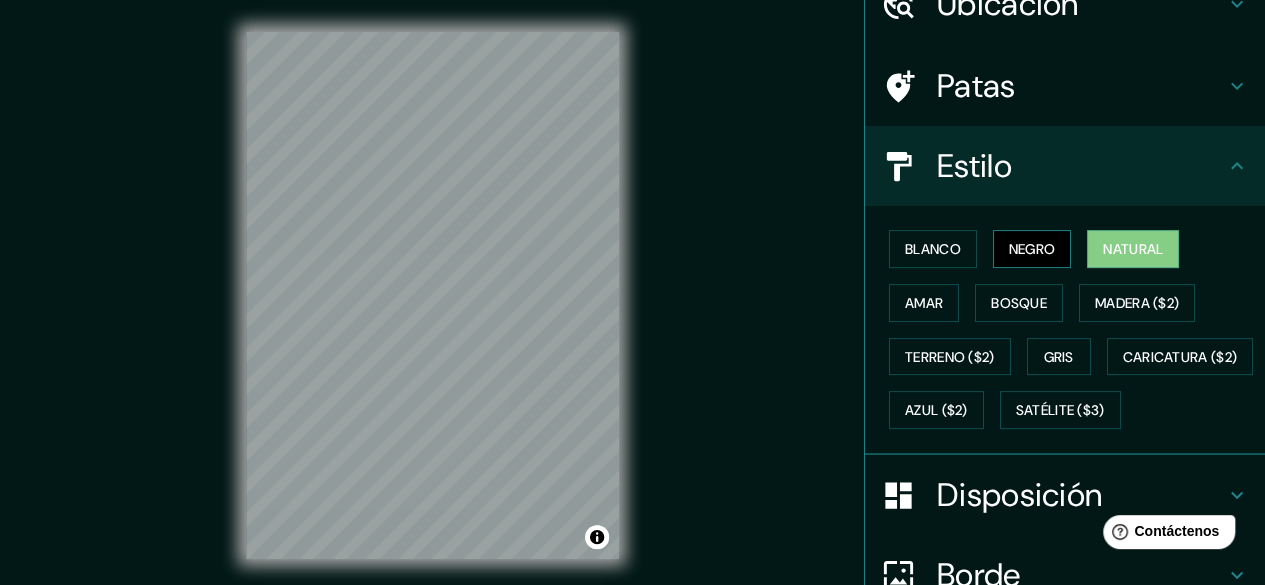 click on "Negro" at bounding box center [1032, 249] 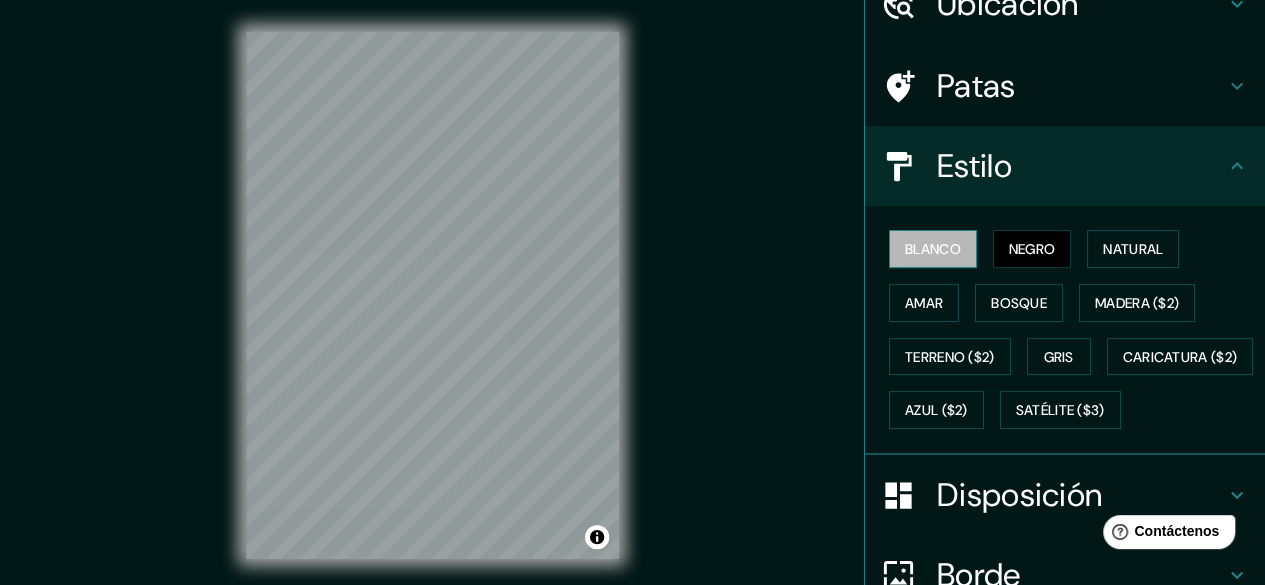click on "Blanco" at bounding box center (933, 249) 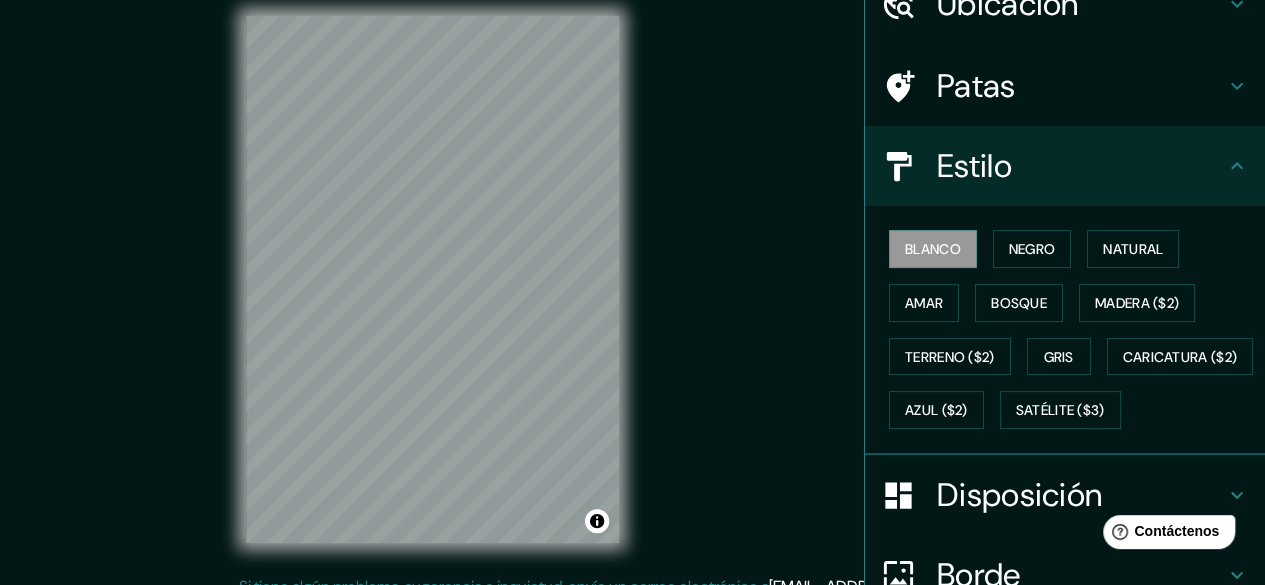 scroll, scrollTop: 0, scrollLeft: 0, axis: both 